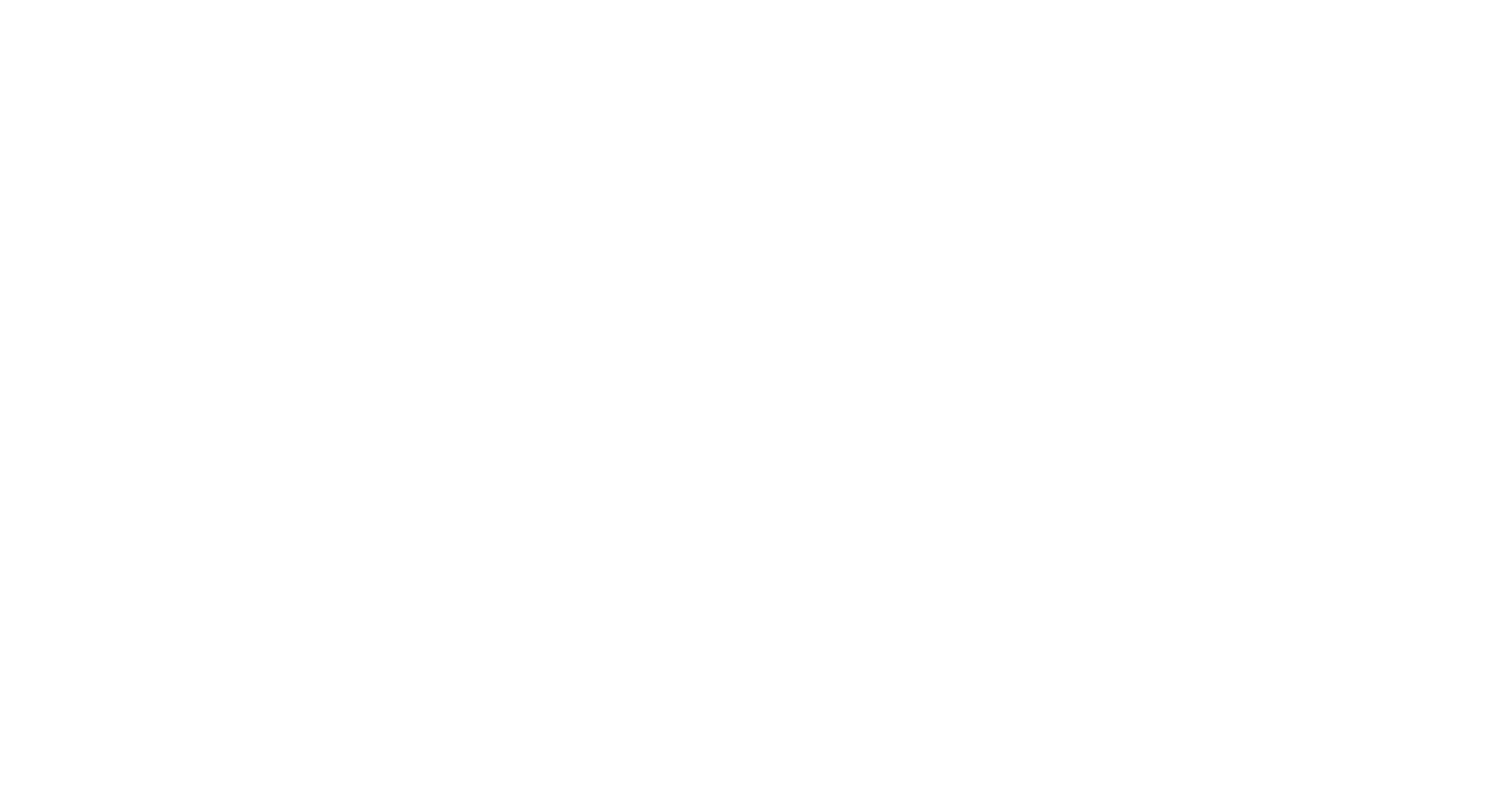 scroll, scrollTop: 0, scrollLeft: 0, axis: both 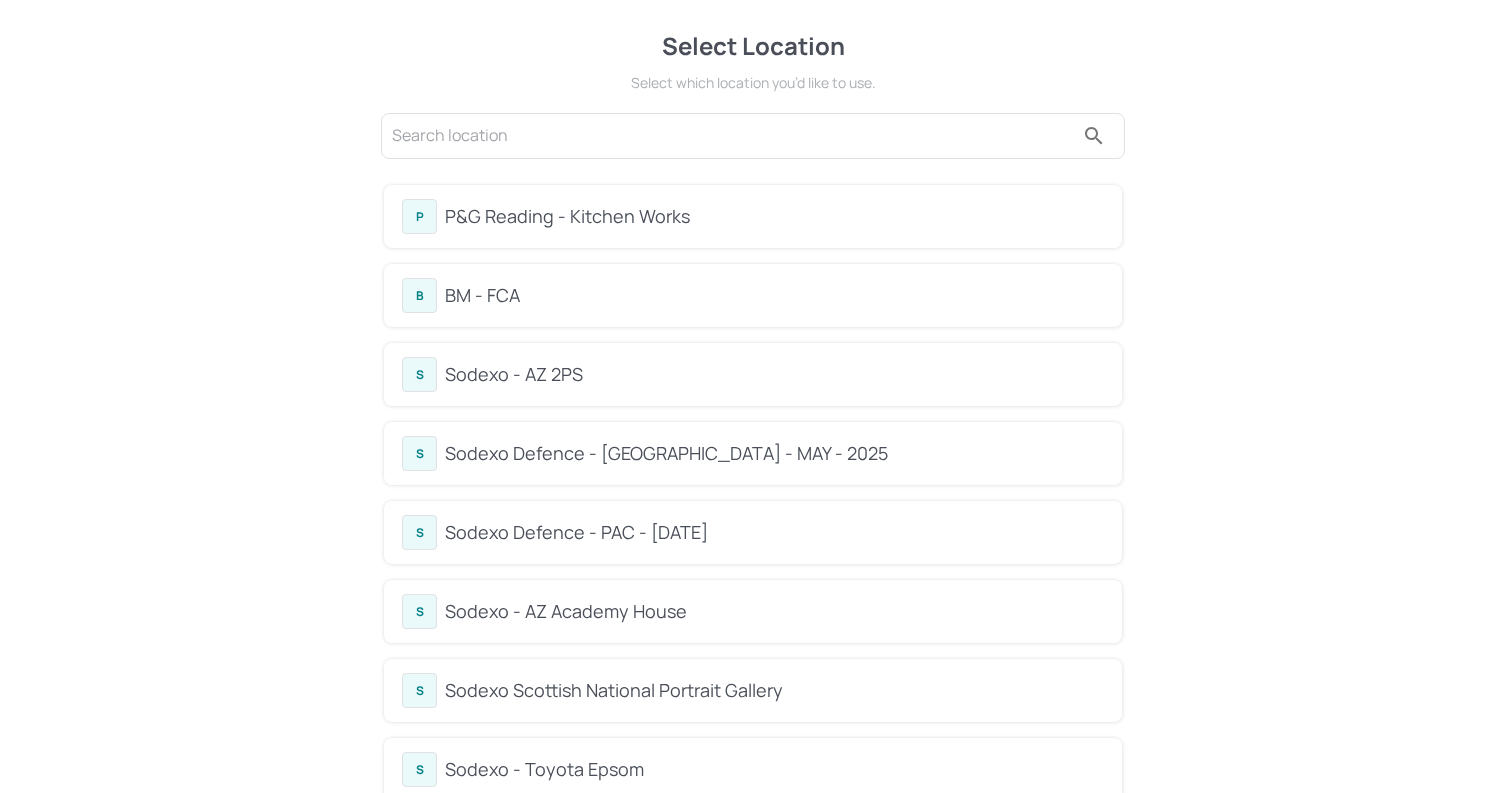 click on "Sodexo Defence - [GEOGRAPHIC_DATA] - MAY - 2025" at bounding box center [774, 453] 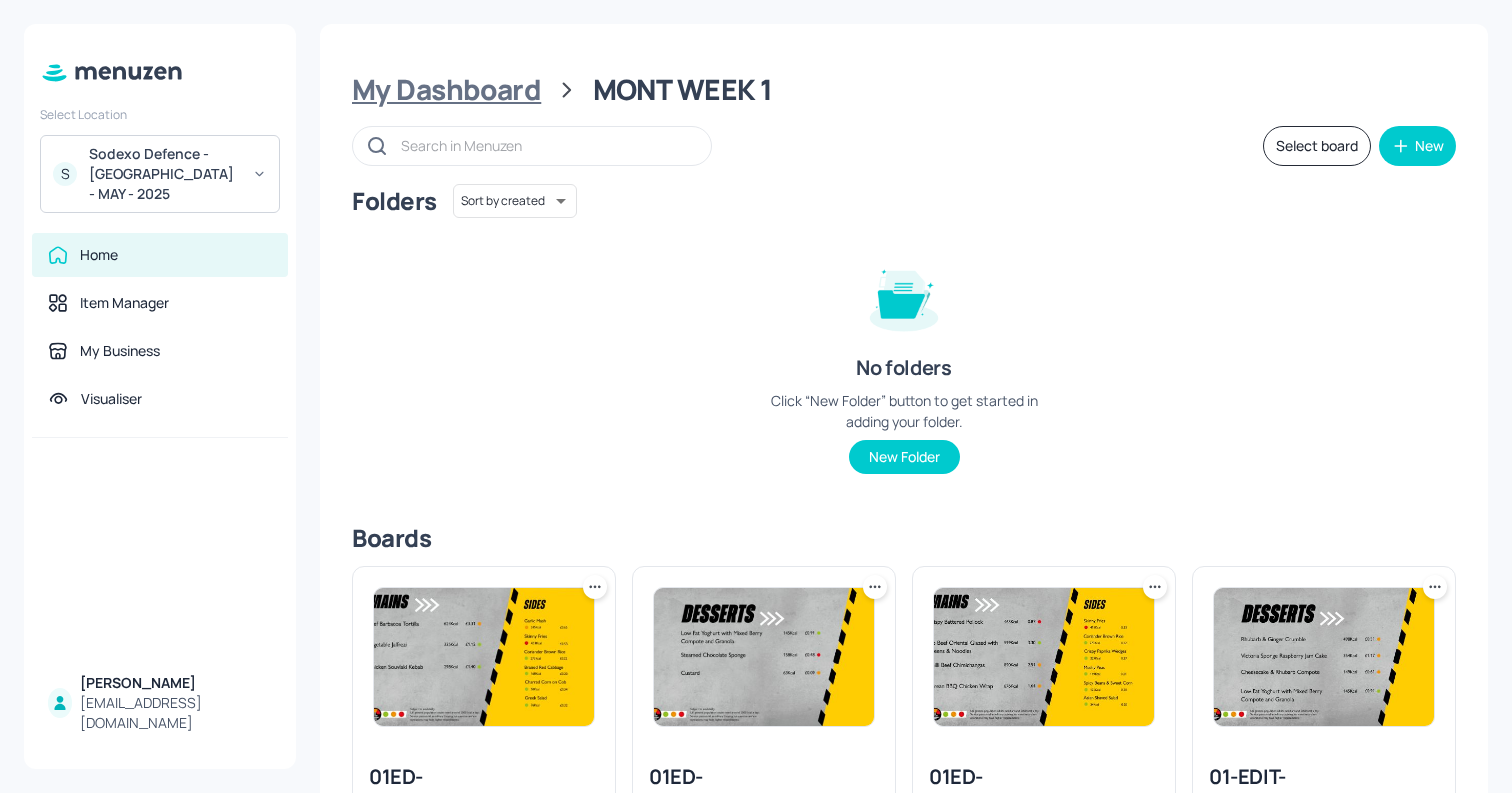 click on "My Dashboard" at bounding box center (446, 90) 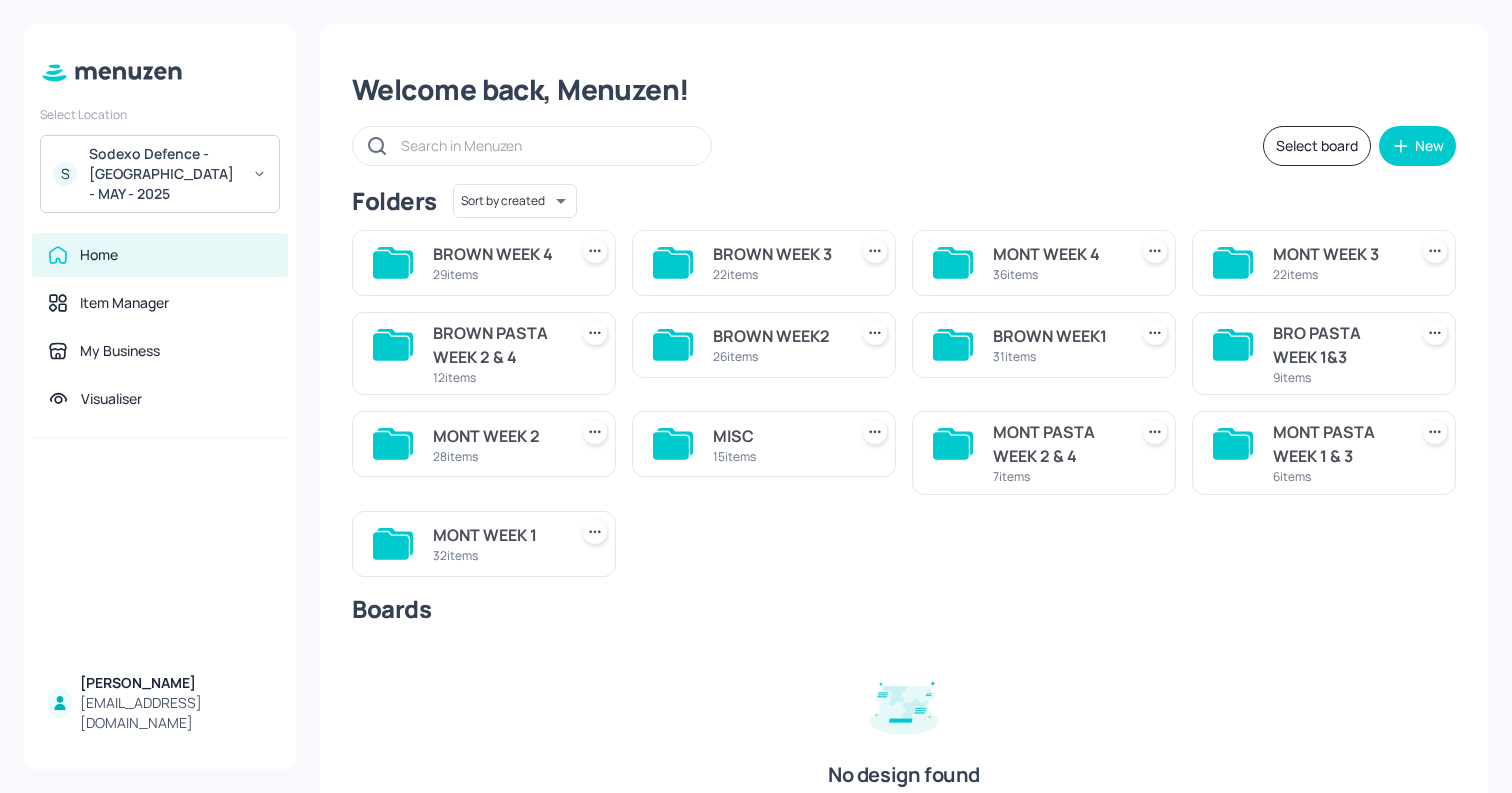 click on "MONT WEEK 2" at bounding box center (496, 436) 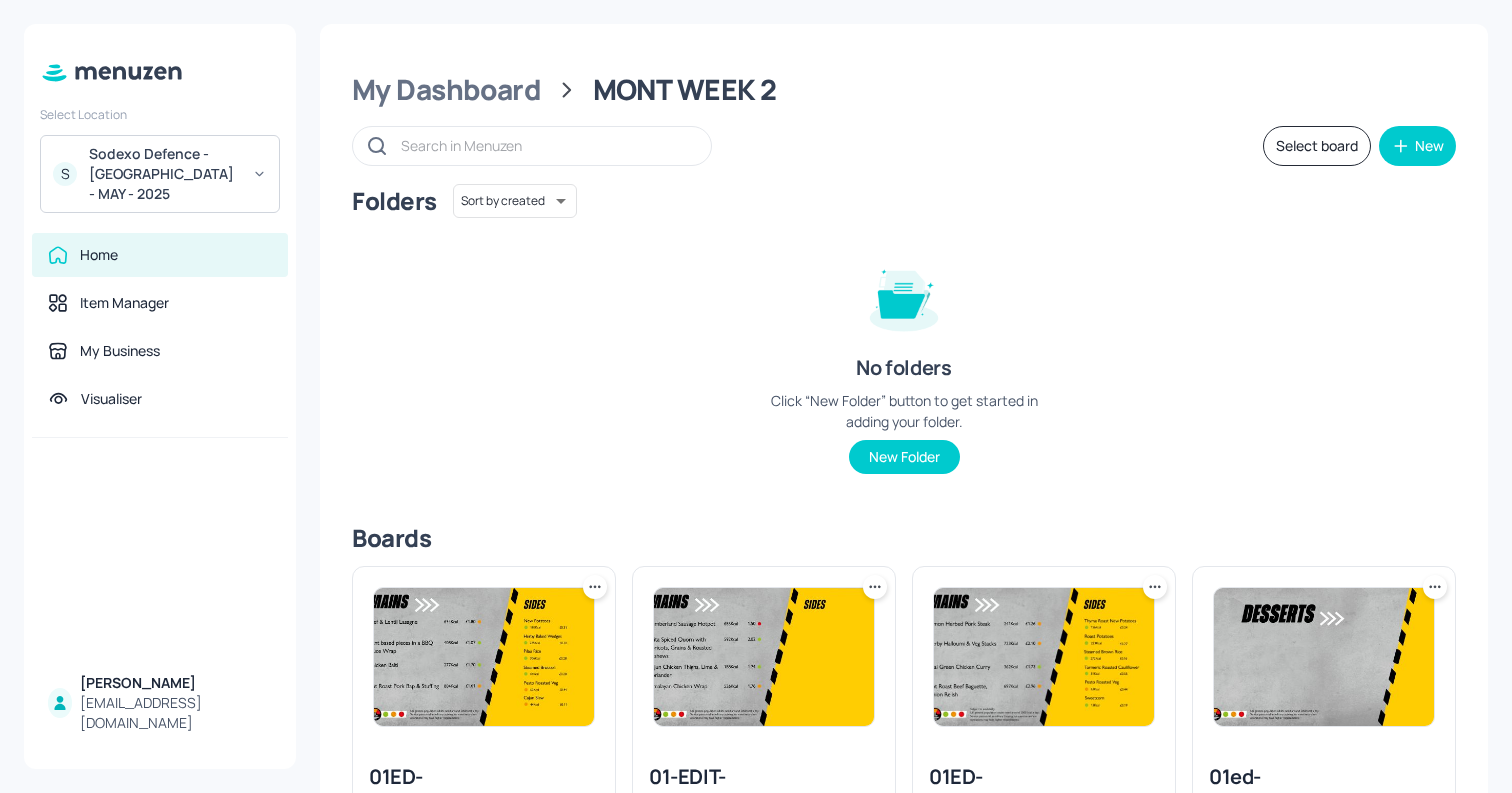 scroll, scrollTop: 1959, scrollLeft: 0, axis: vertical 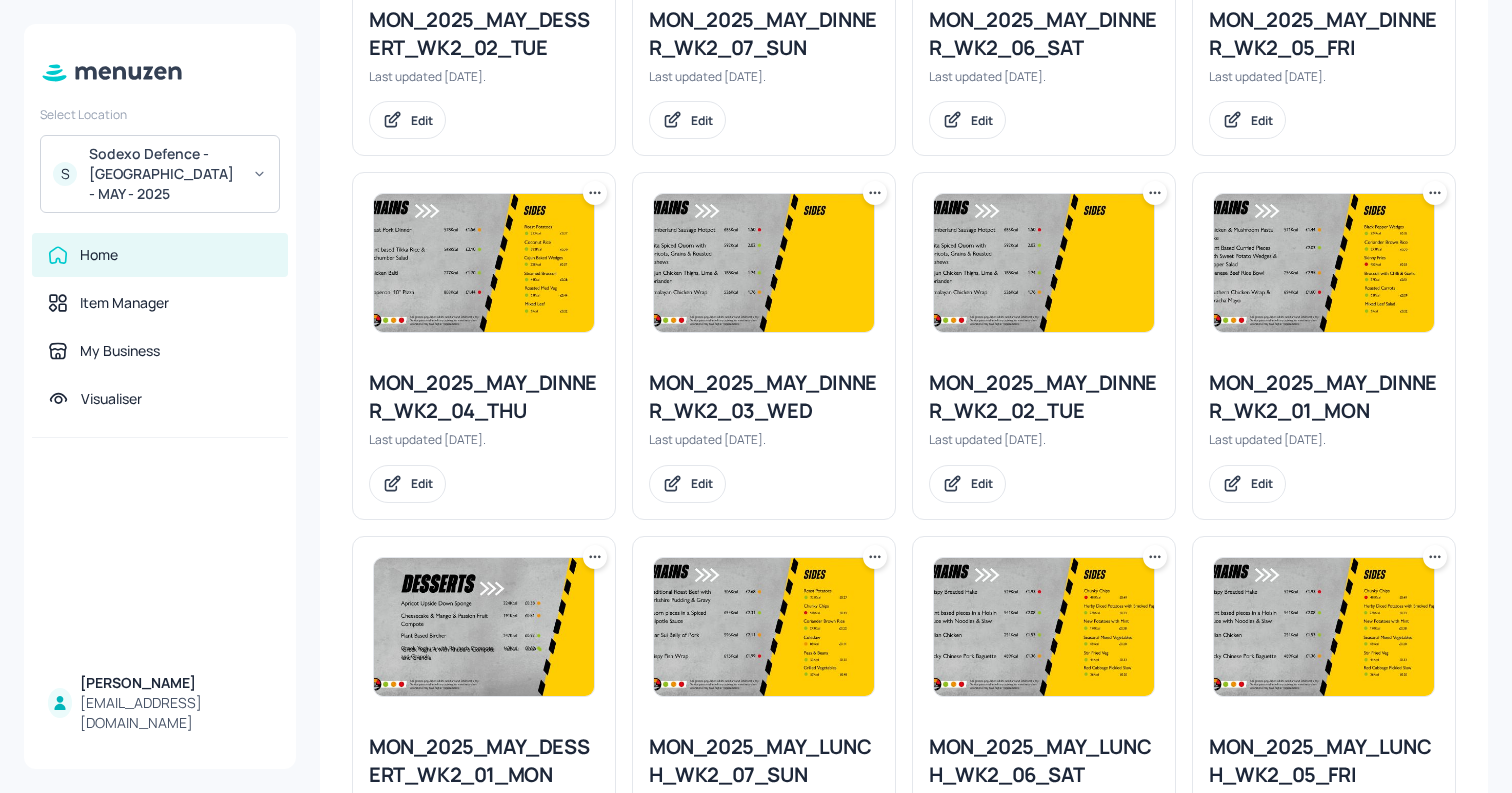 click 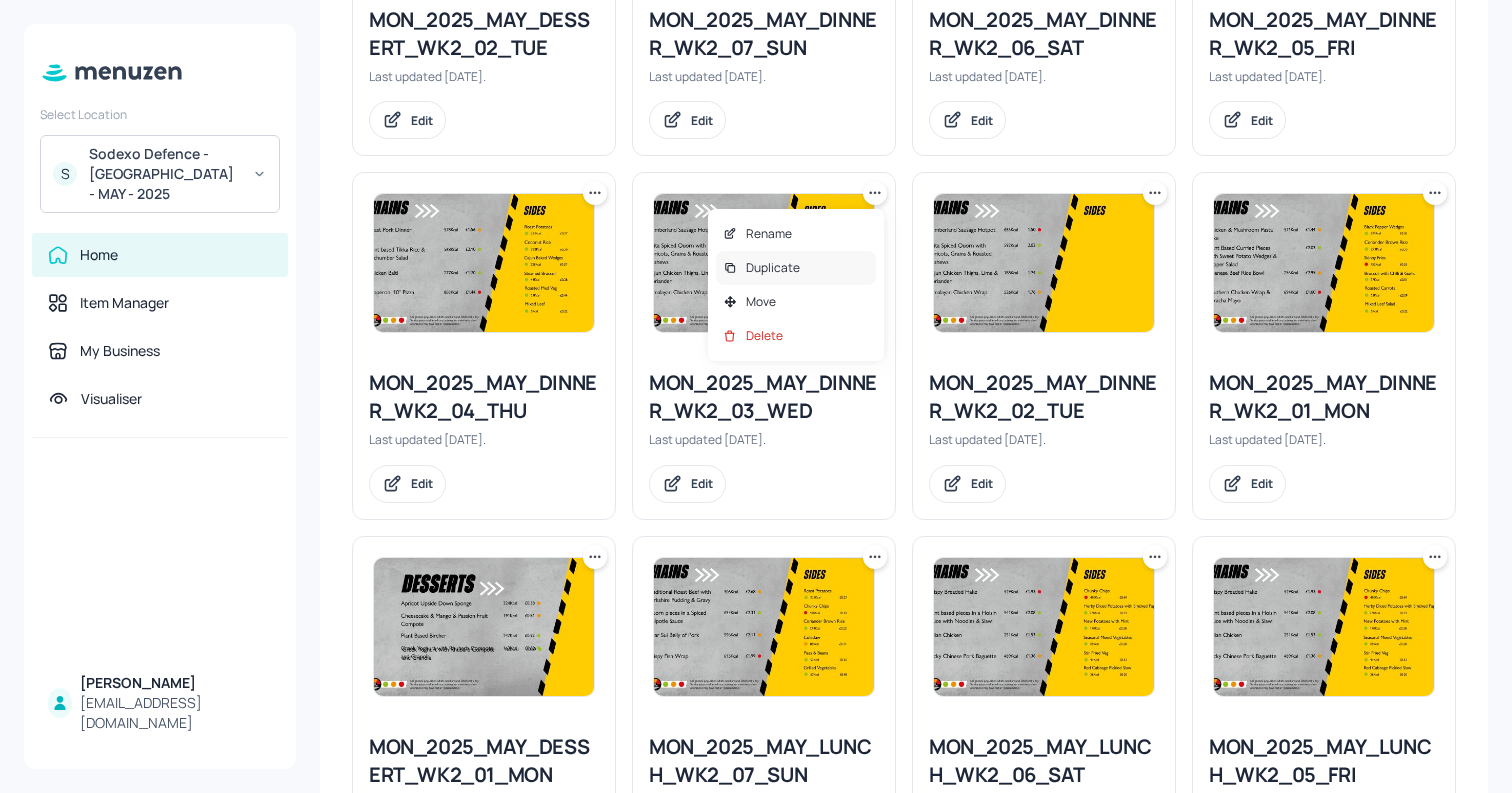 click on "Duplicate" at bounding box center [796, 268] 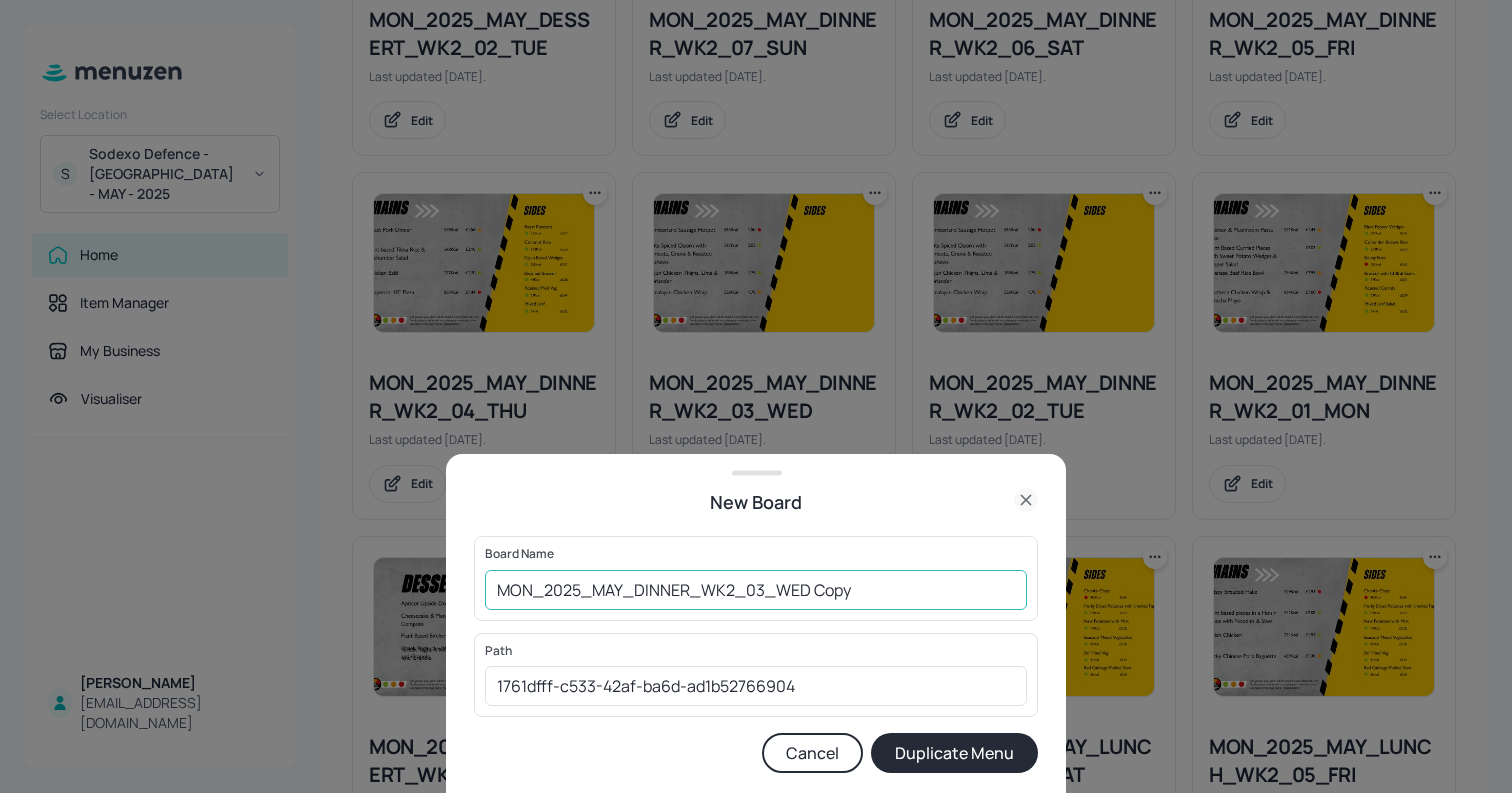 click on "MON_2025_MAY_DINNER_WK2_03_WED Copy" at bounding box center [756, 590] 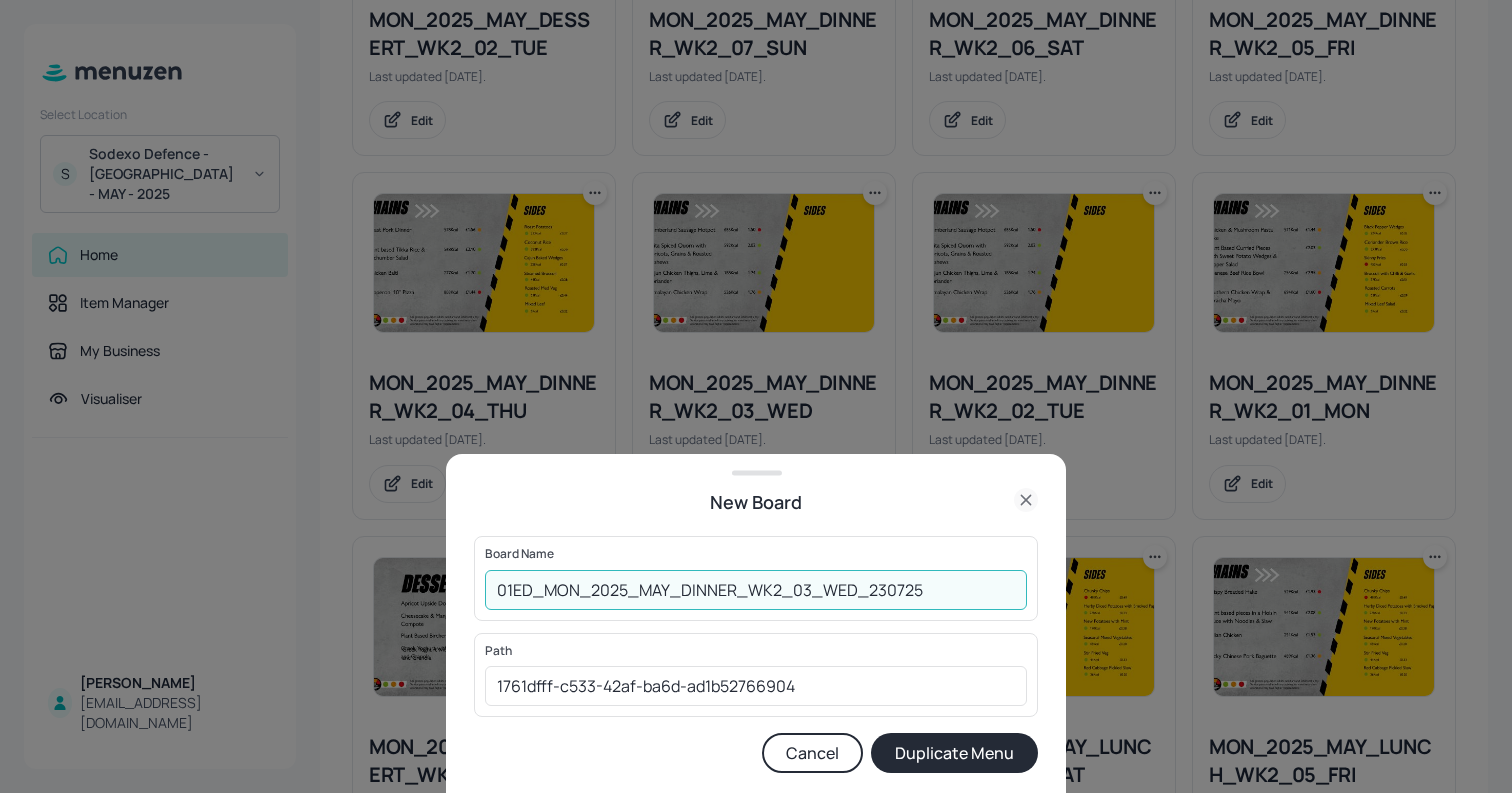 type on "01ED_MON_2025_MAY_DINNER_WK2_03_WED_230725" 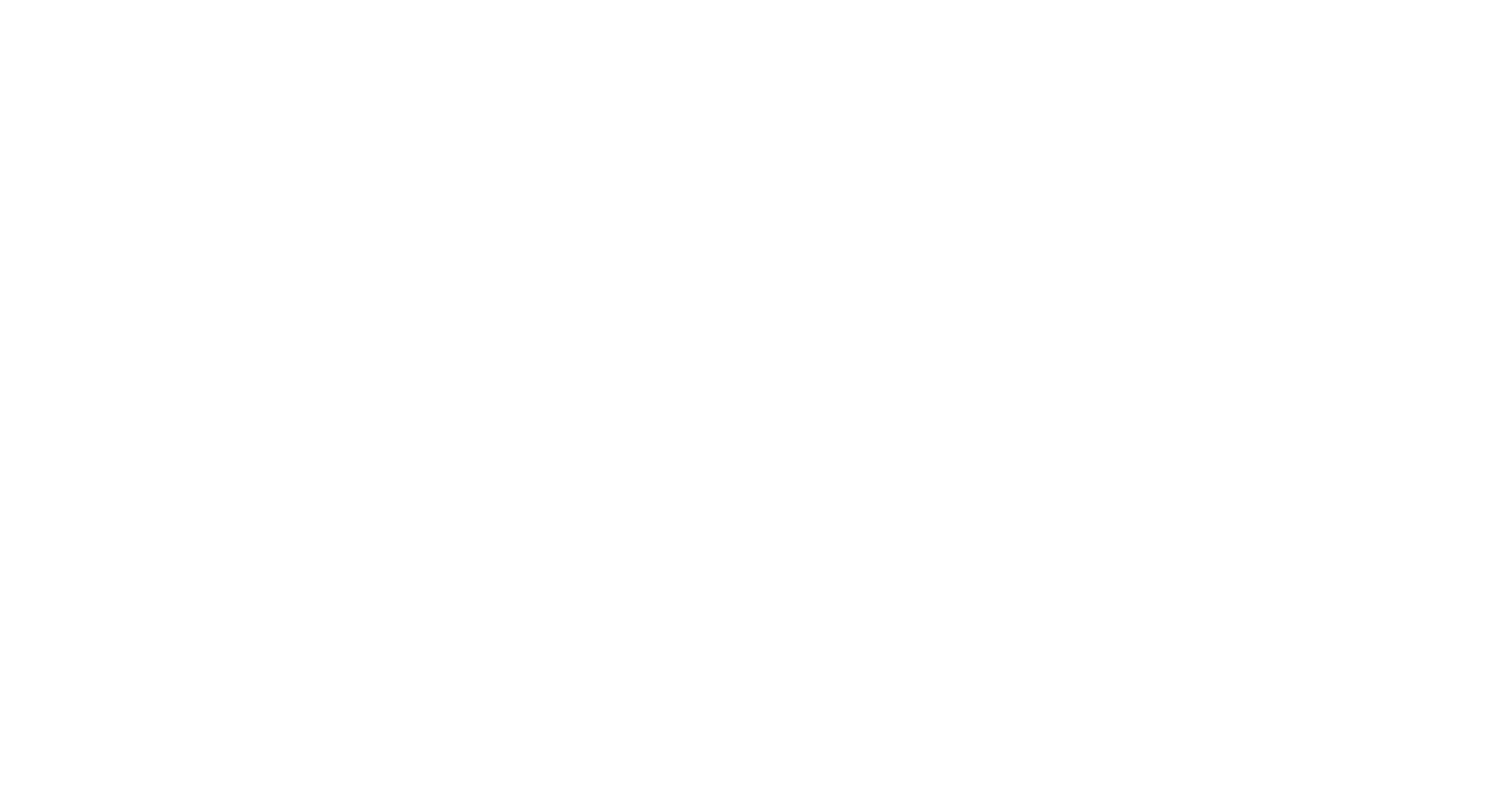 scroll, scrollTop: 0, scrollLeft: 0, axis: both 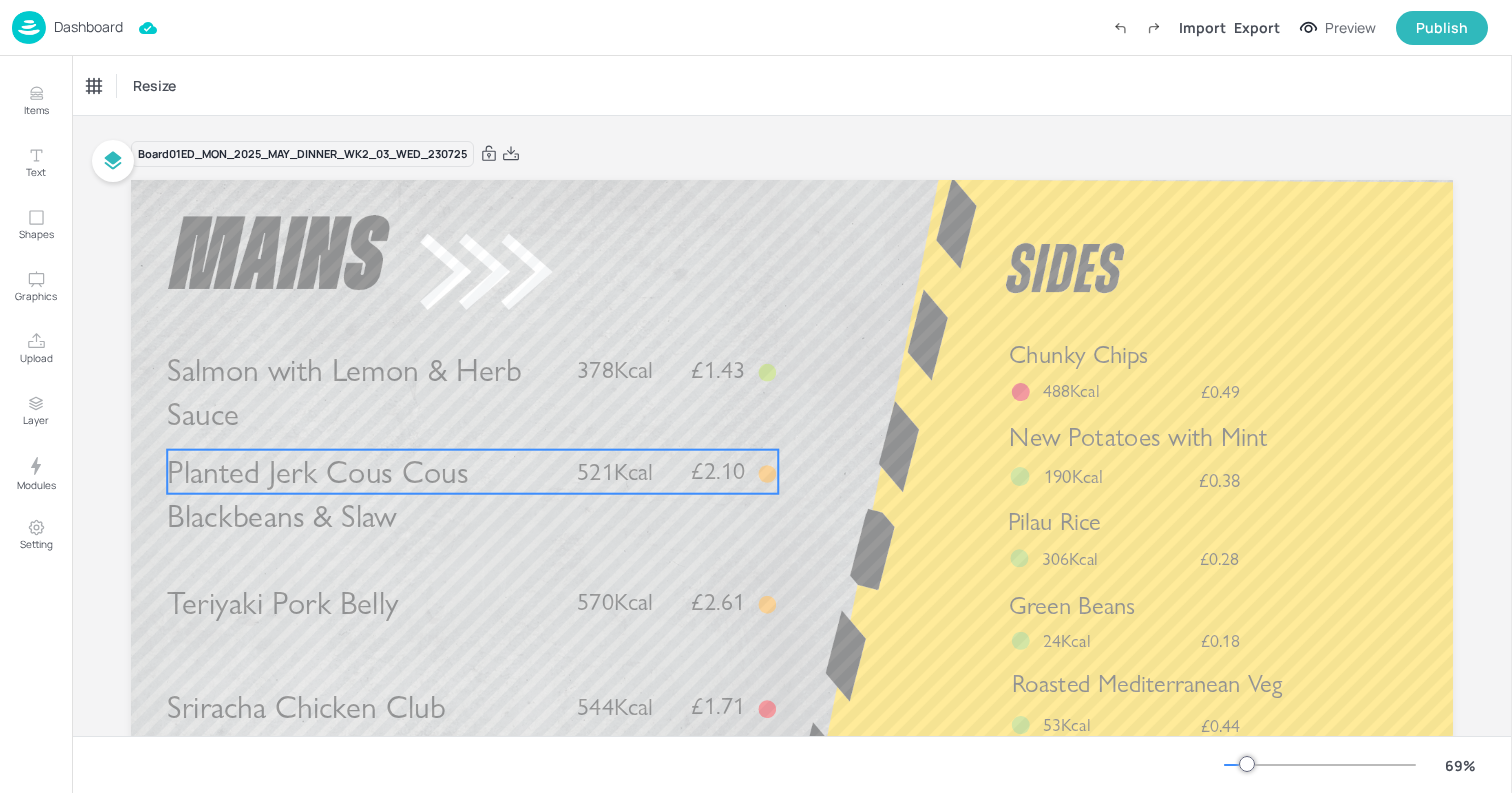 click on "Planted Jerk Cous Cous Blackbeans & Slaw" at bounding box center (363, 494) 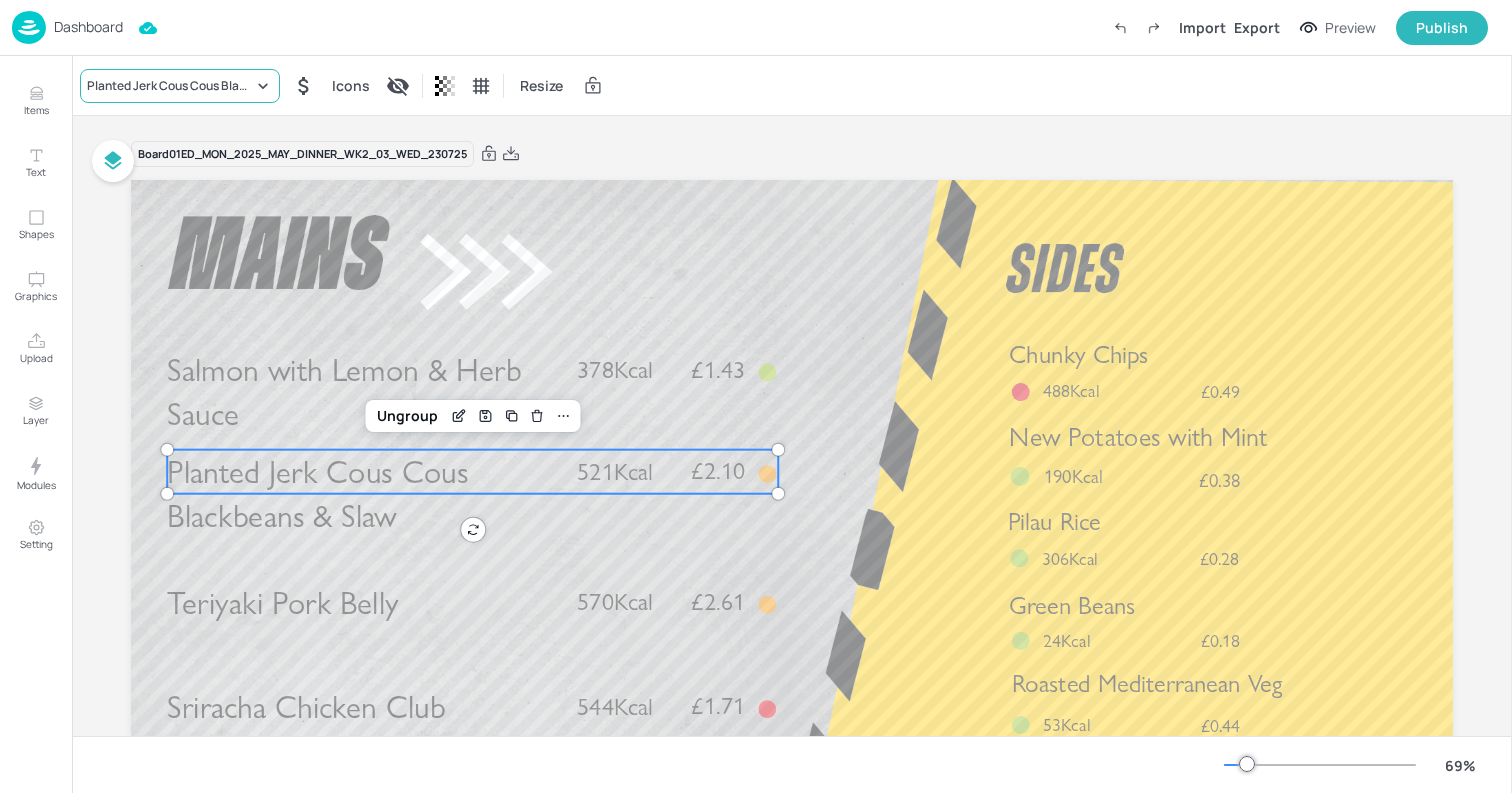 click on "Planted Jerk Cous Cous Blackbeans & Slaw" at bounding box center [180, 86] 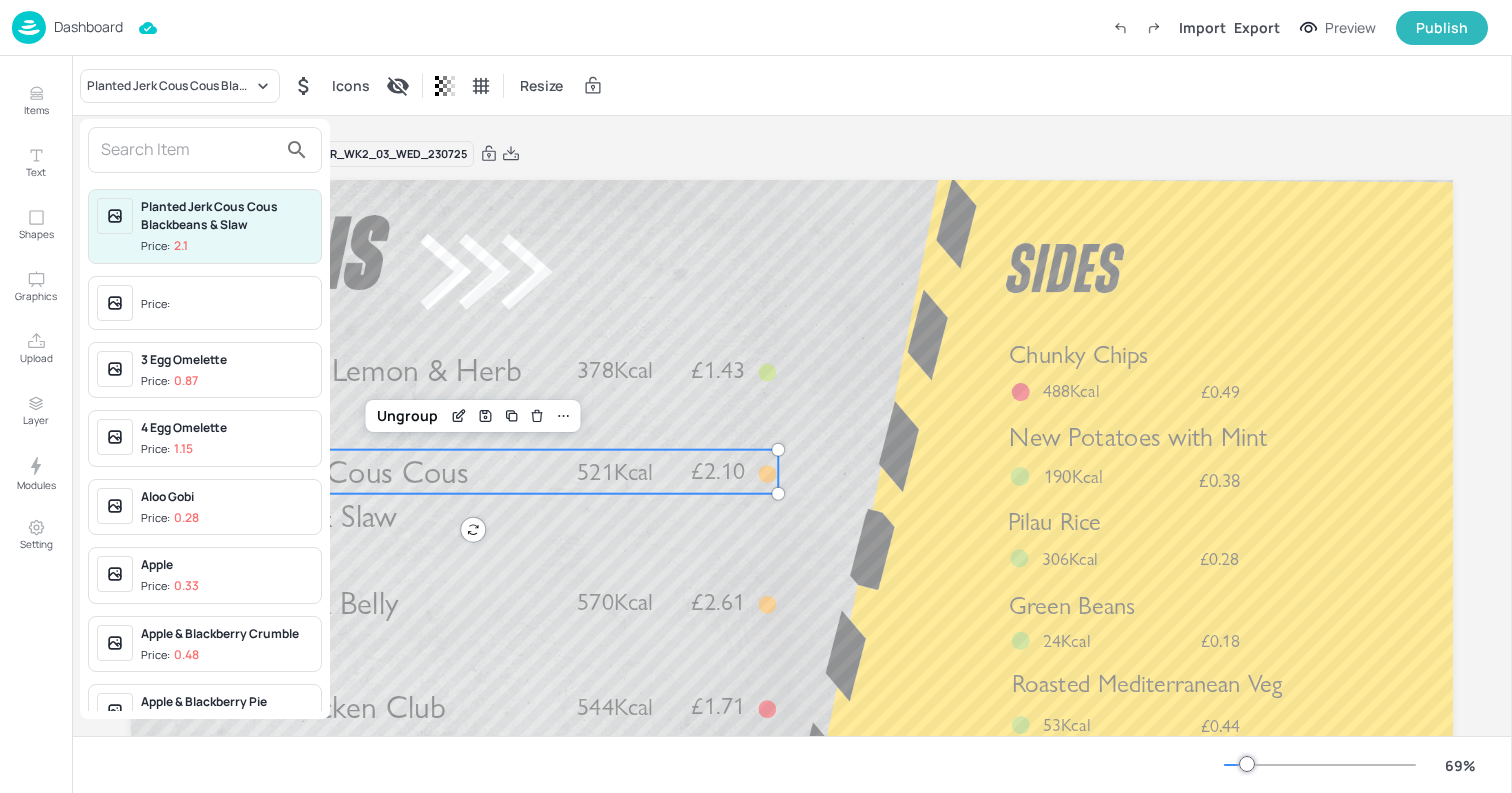 click at bounding box center (189, 150) 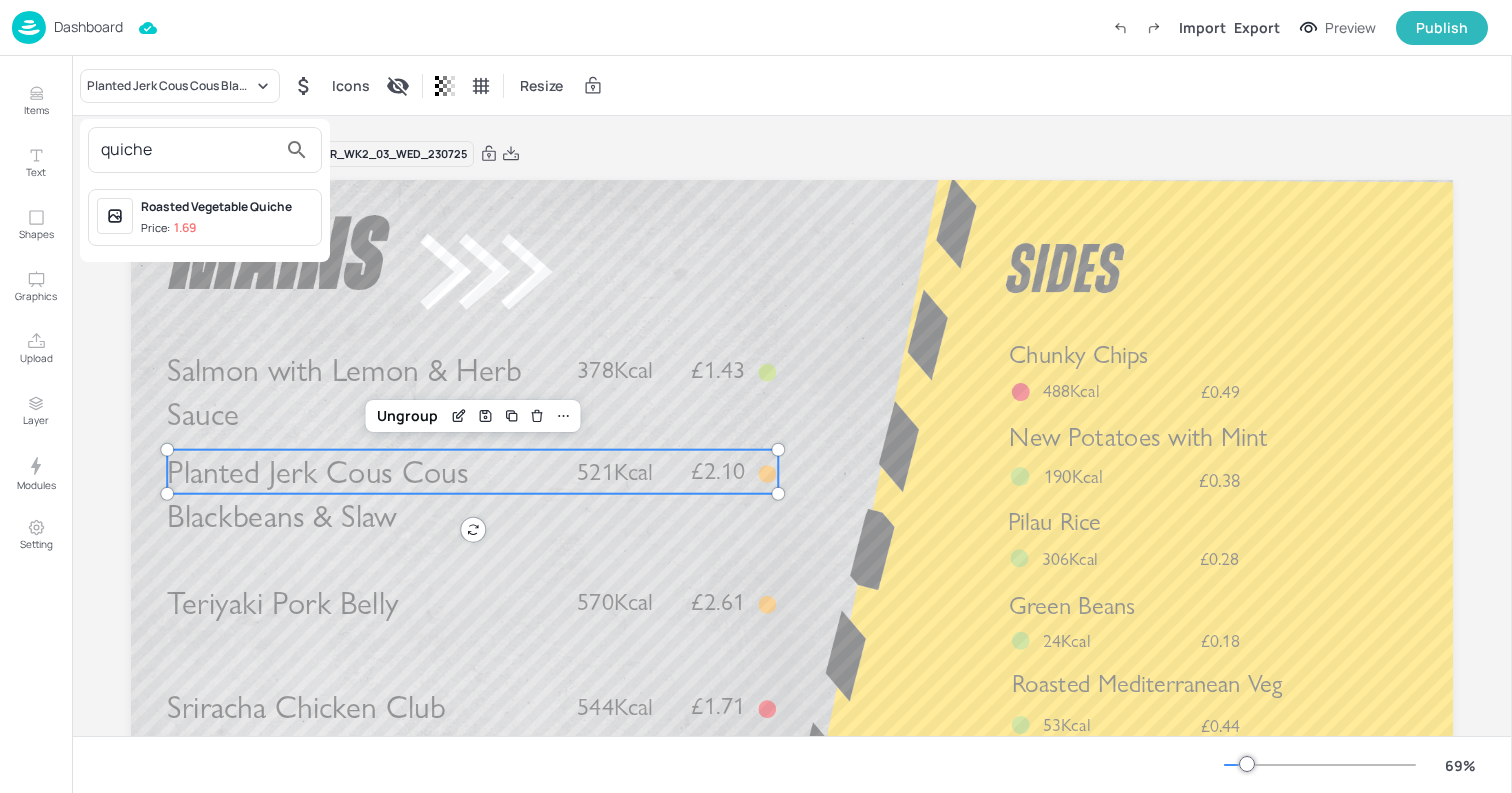 type on "quiche" 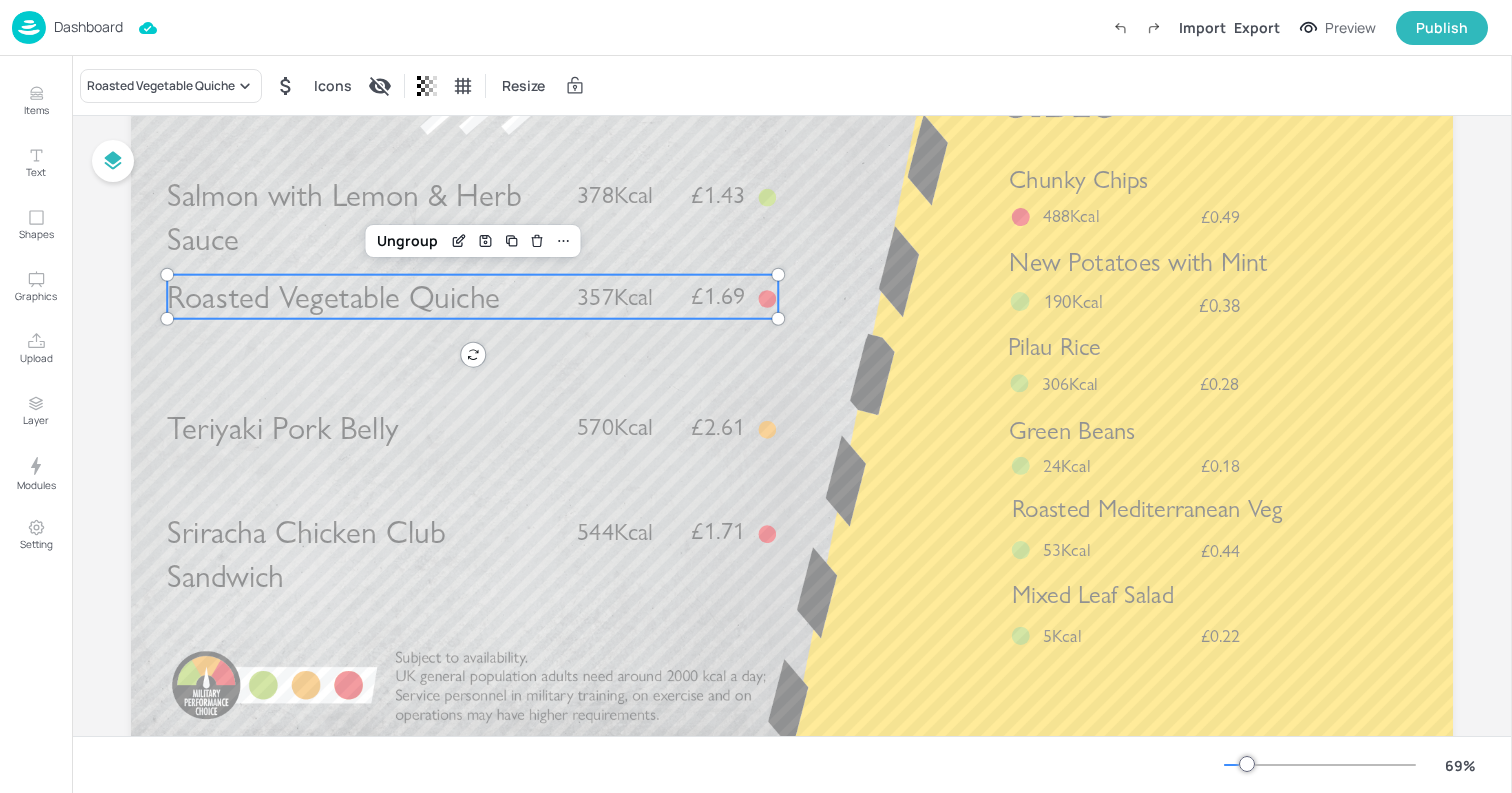 scroll, scrollTop: 190, scrollLeft: 0, axis: vertical 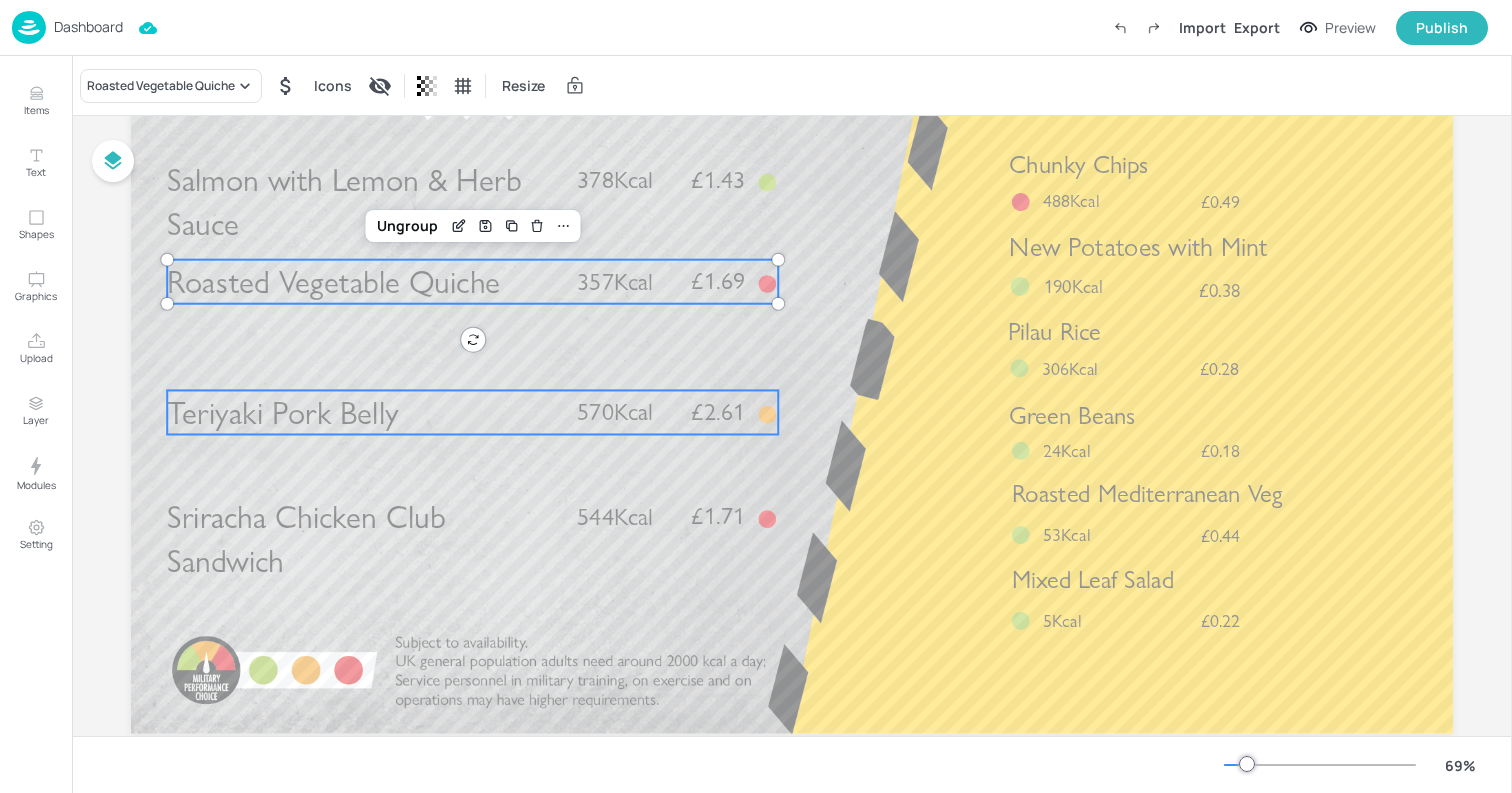 click on "Teriyaki Pork Belly" at bounding box center (363, 412) 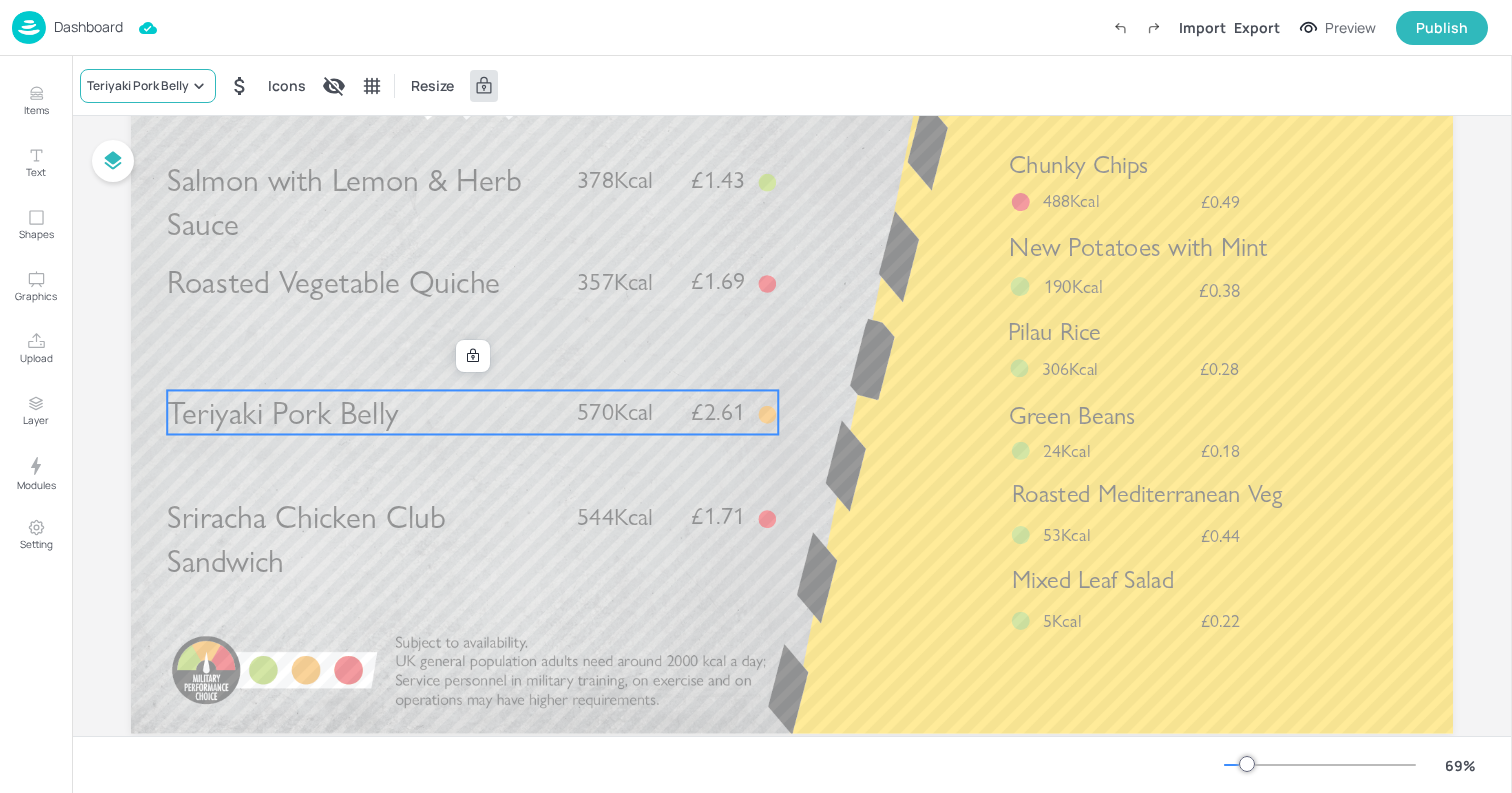 click on "Teriyaki Pork Belly" at bounding box center (138, 86) 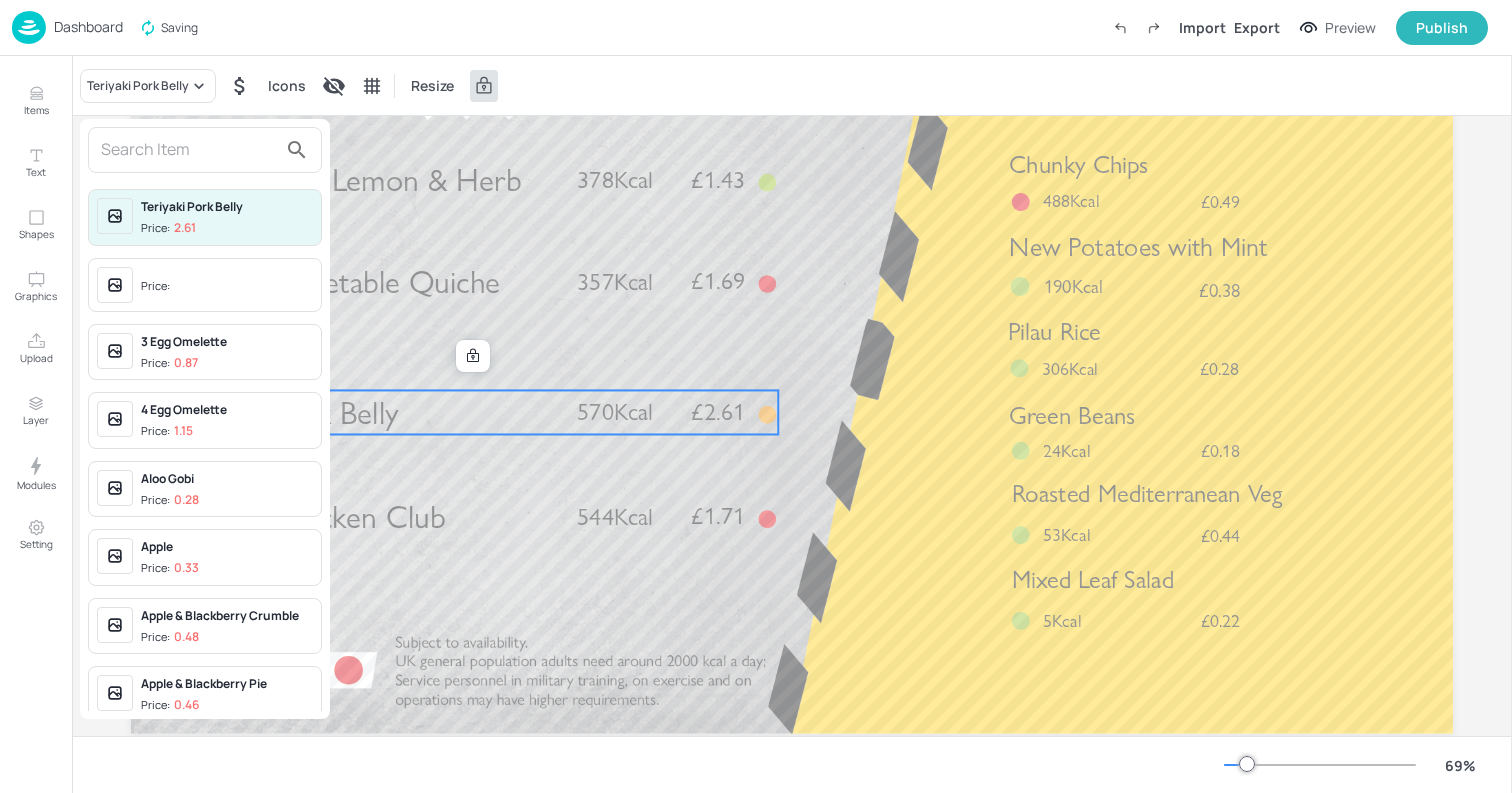 click at bounding box center (189, 150) 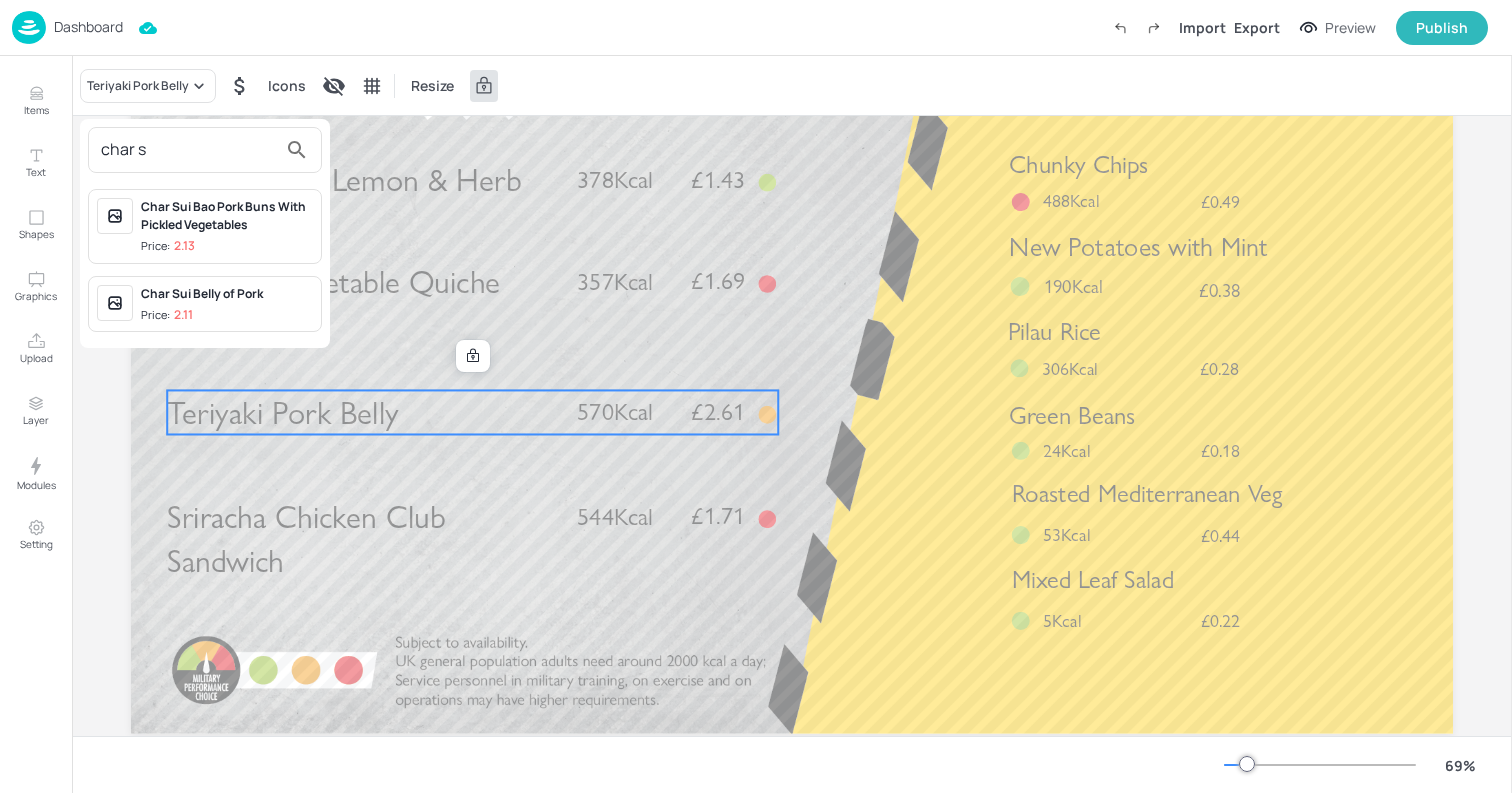 type on "char s" 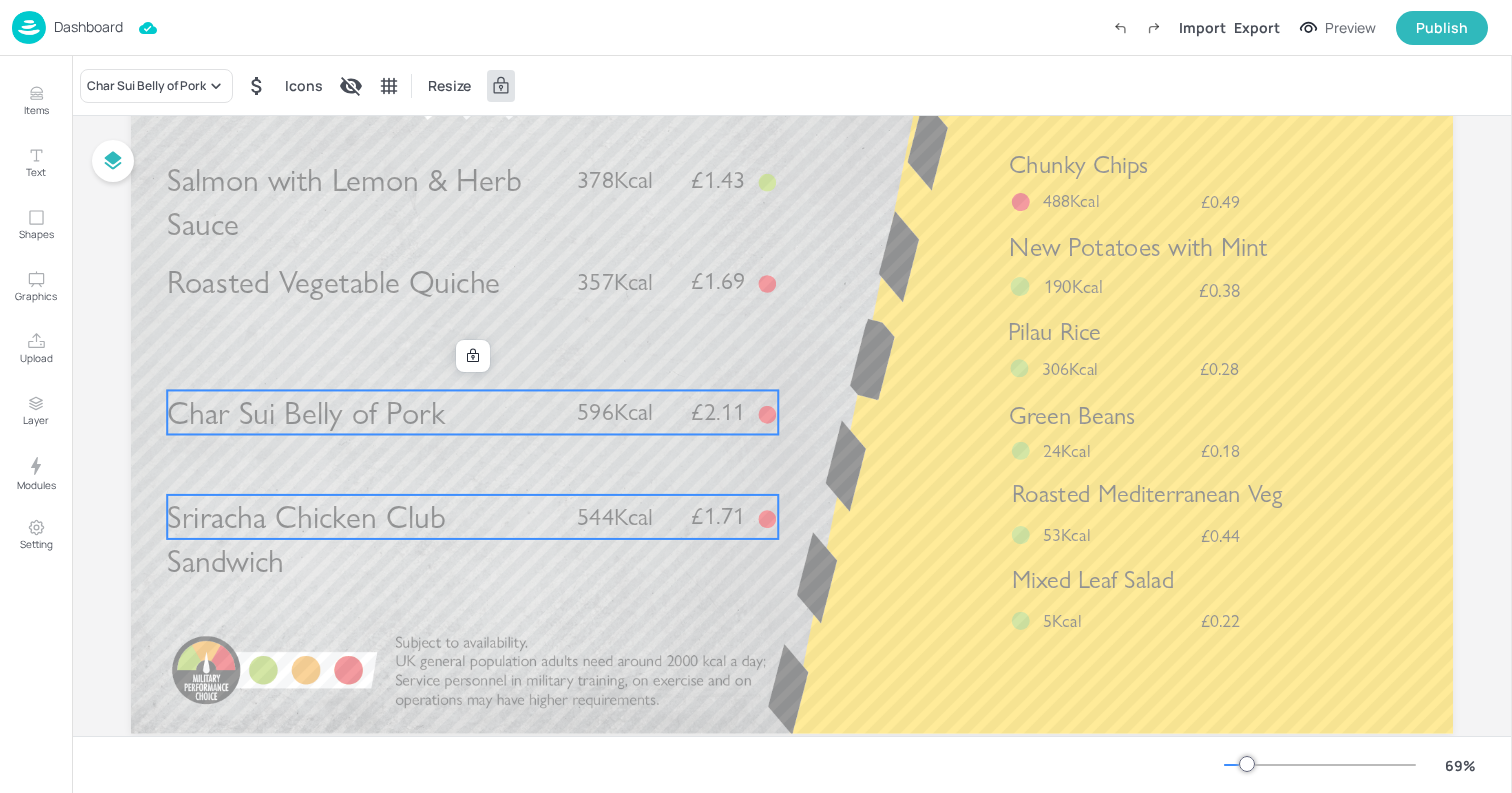 click on "Sriracha Chicken Club Sandwich" at bounding box center [306, 539] 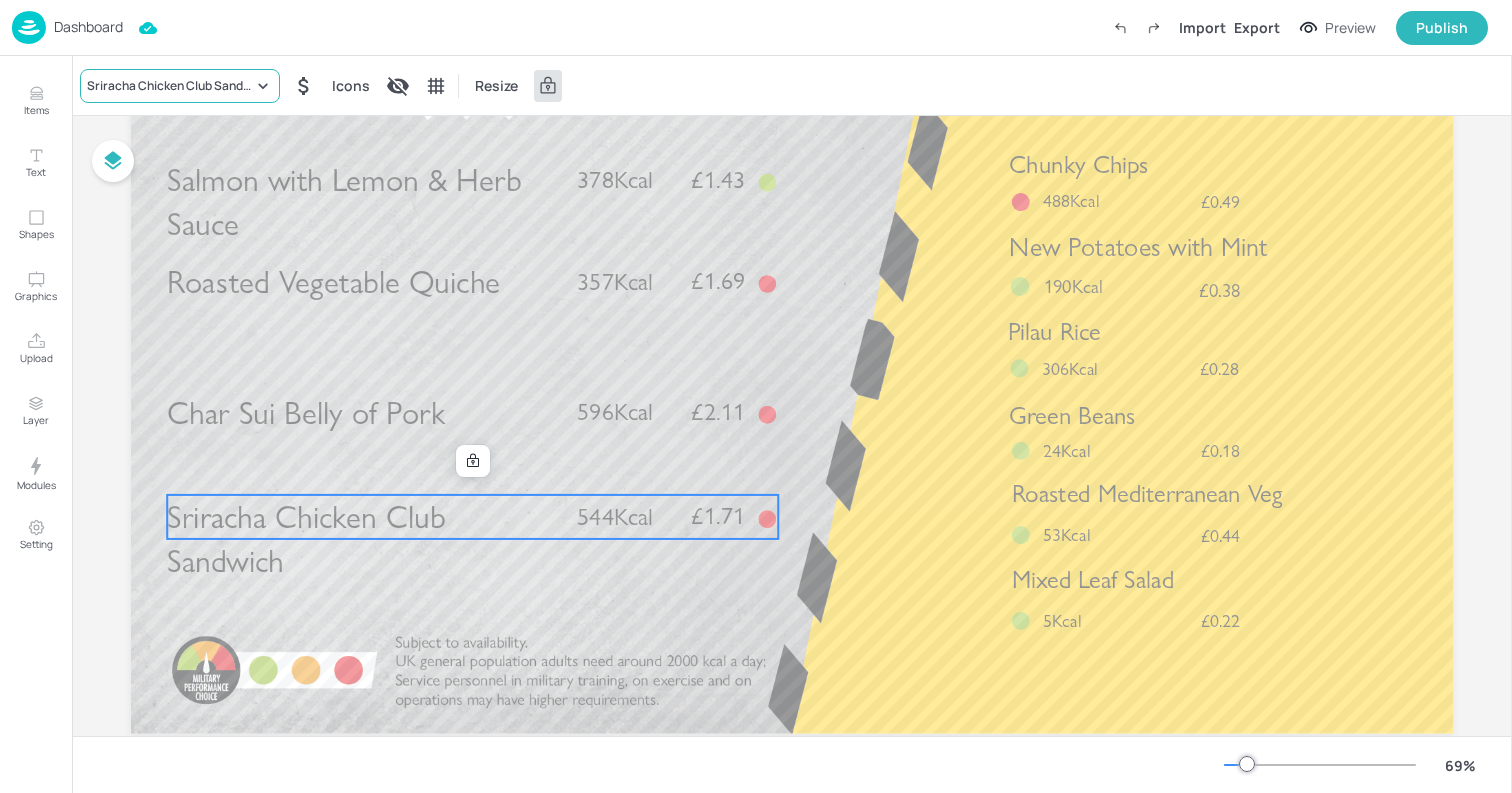 click on "Sriracha Chicken Club Sandwich" at bounding box center [170, 86] 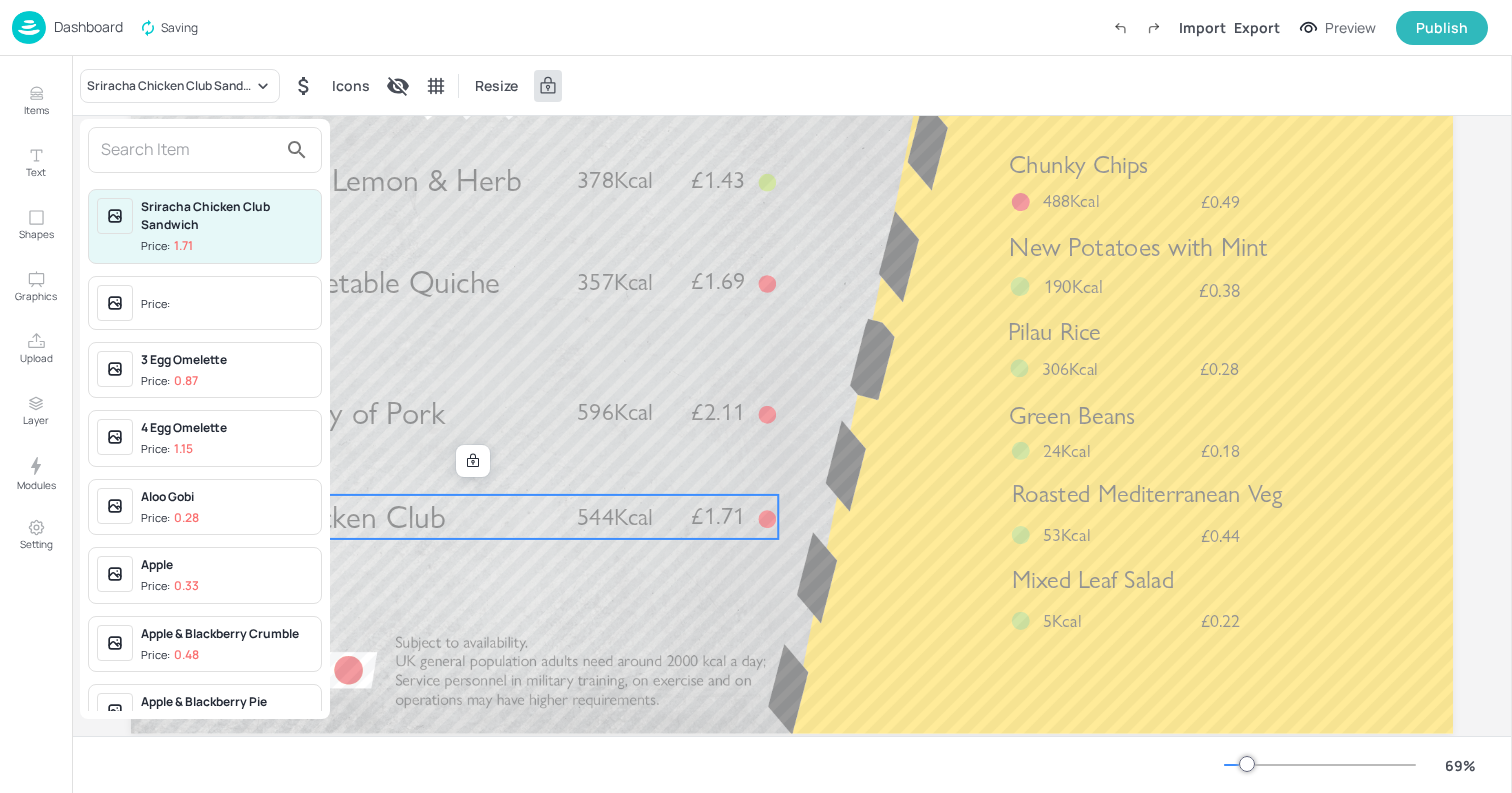 click at bounding box center [189, 150] 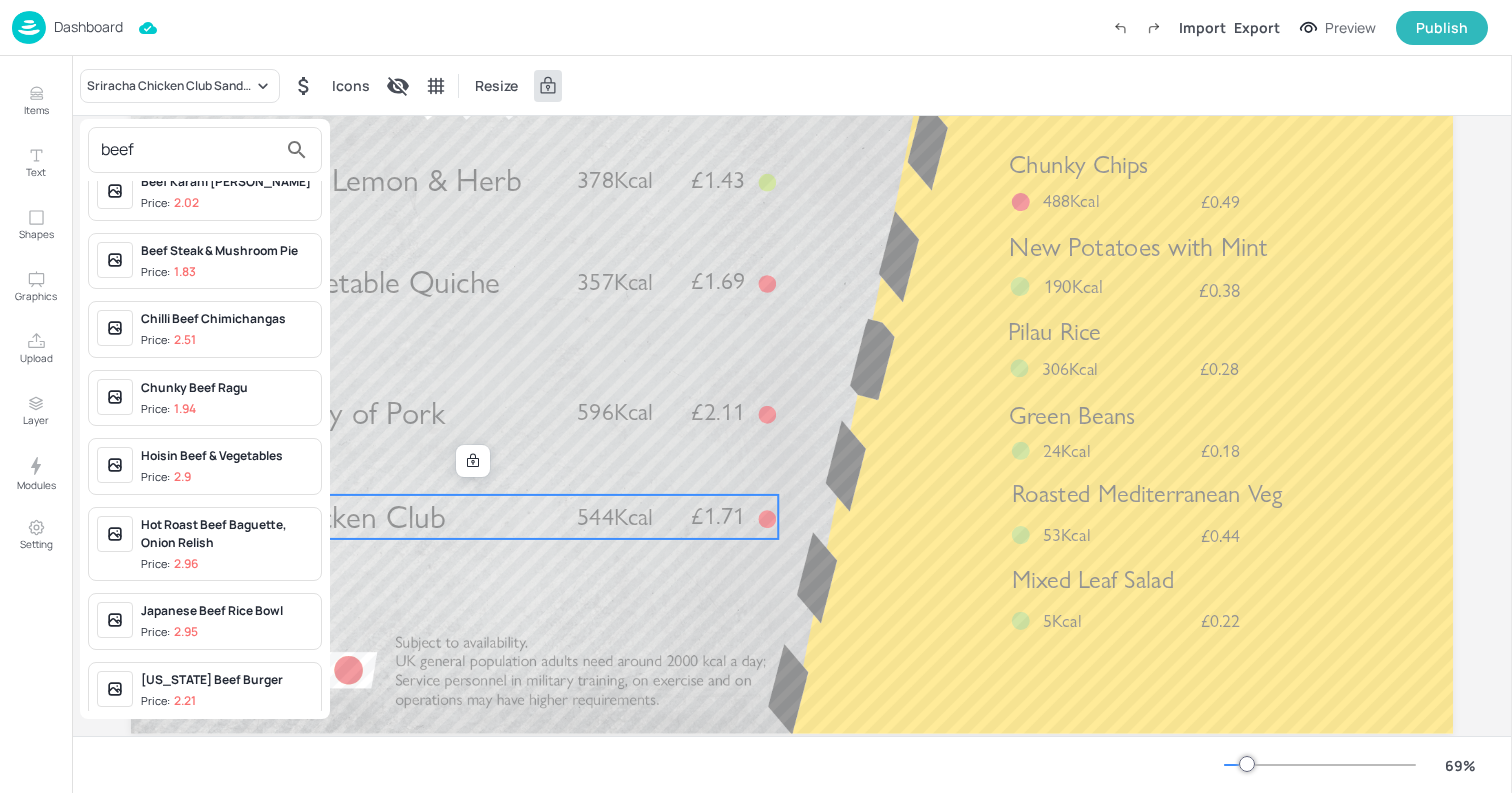 scroll, scrollTop: 623, scrollLeft: 0, axis: vertical 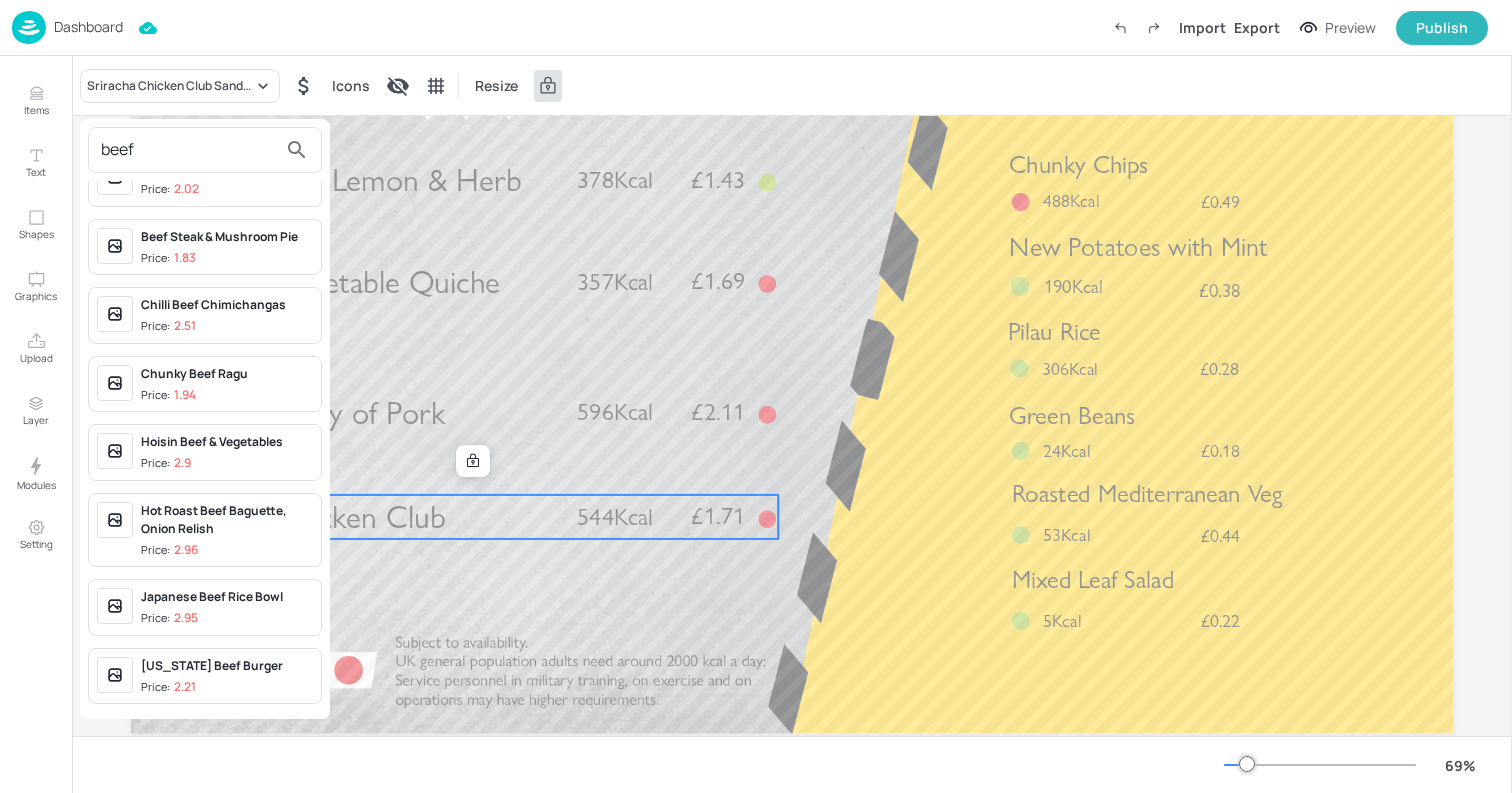 type on "beef" 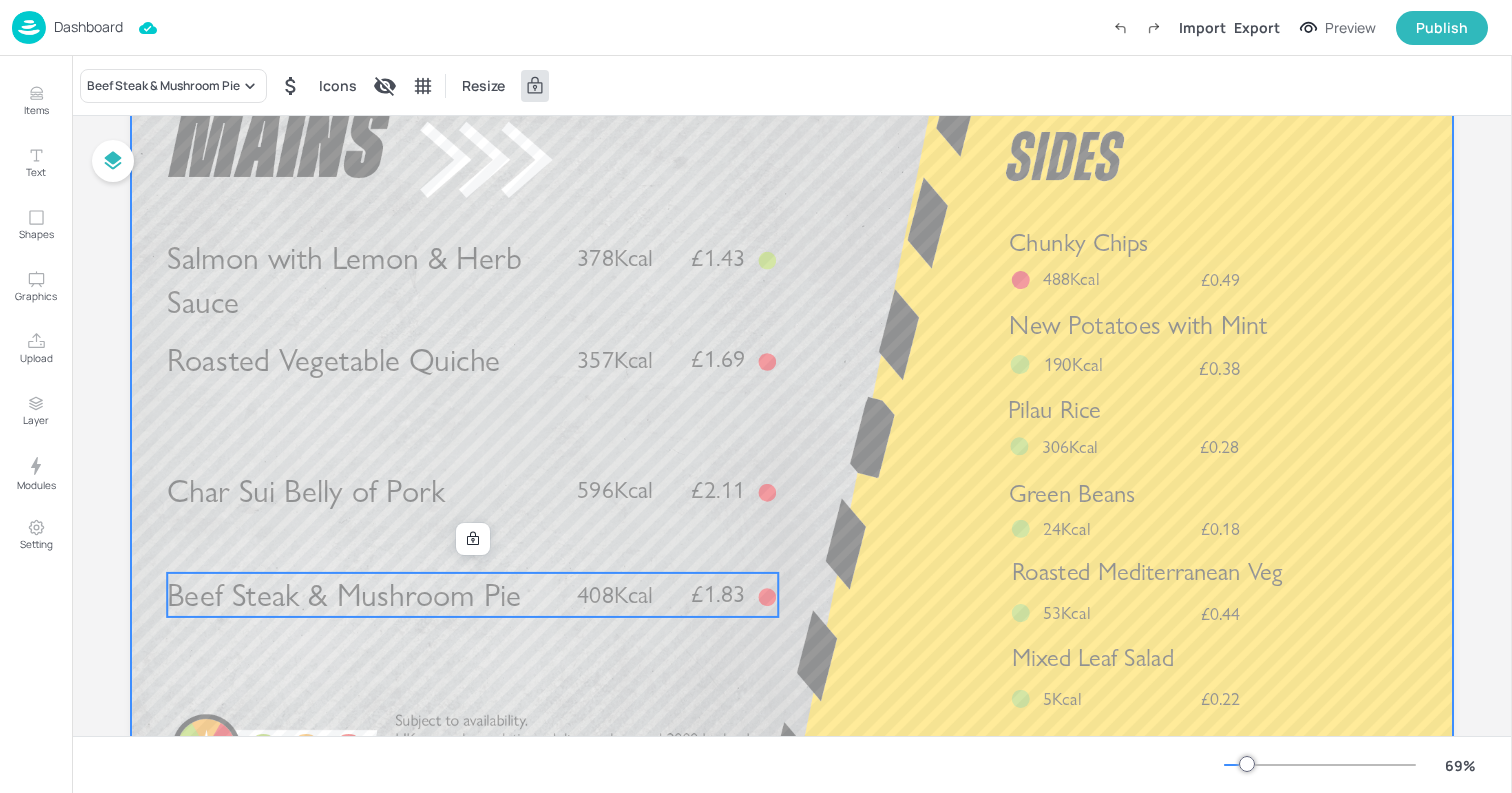 scroll, scrollTop: 138, scrollLeft: 0, axis: vertical 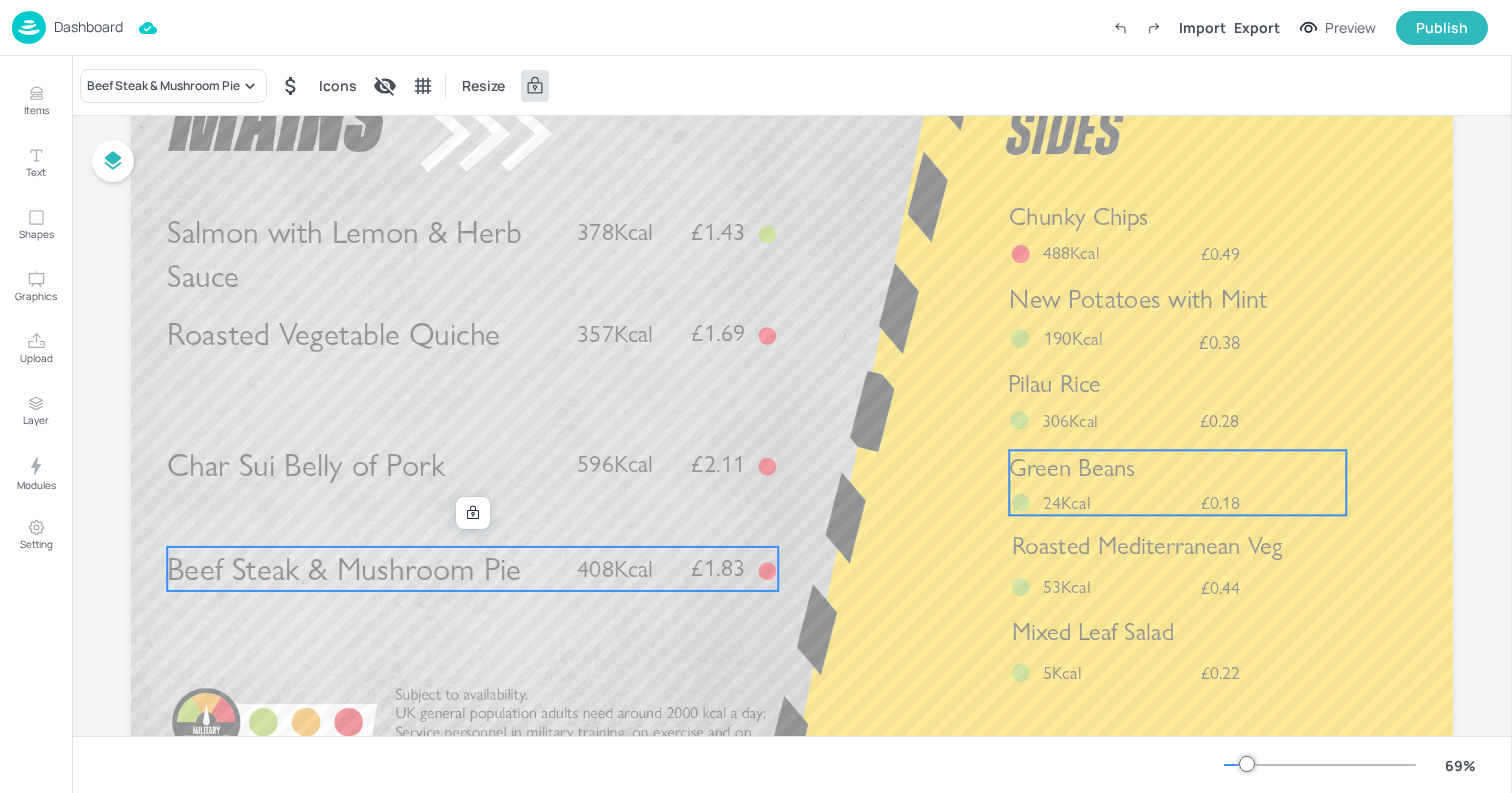 click on "Green Beans" at bounding box center [1072, 467] 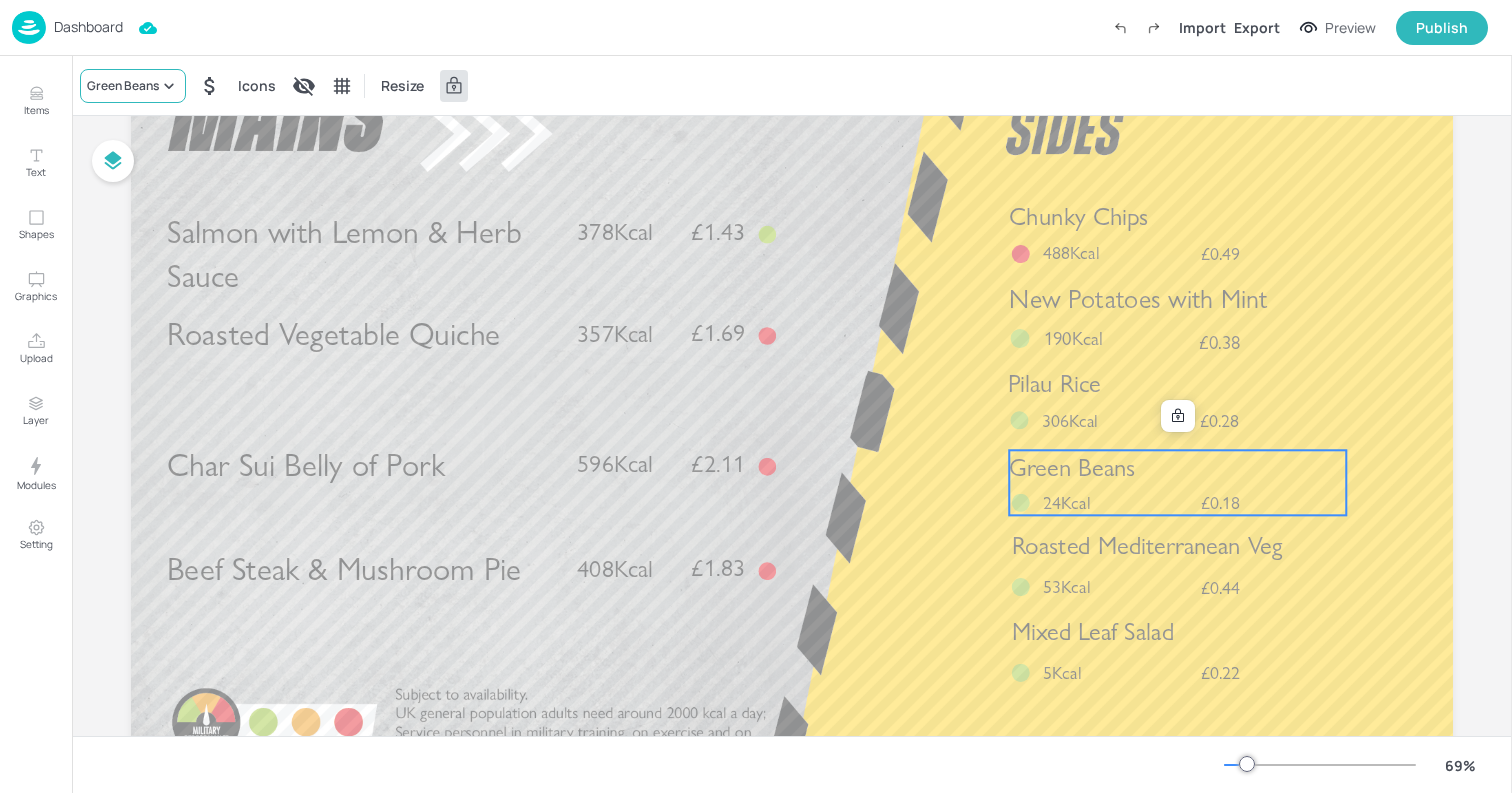 click on "Green Beans" at bounding box center [133, 86] 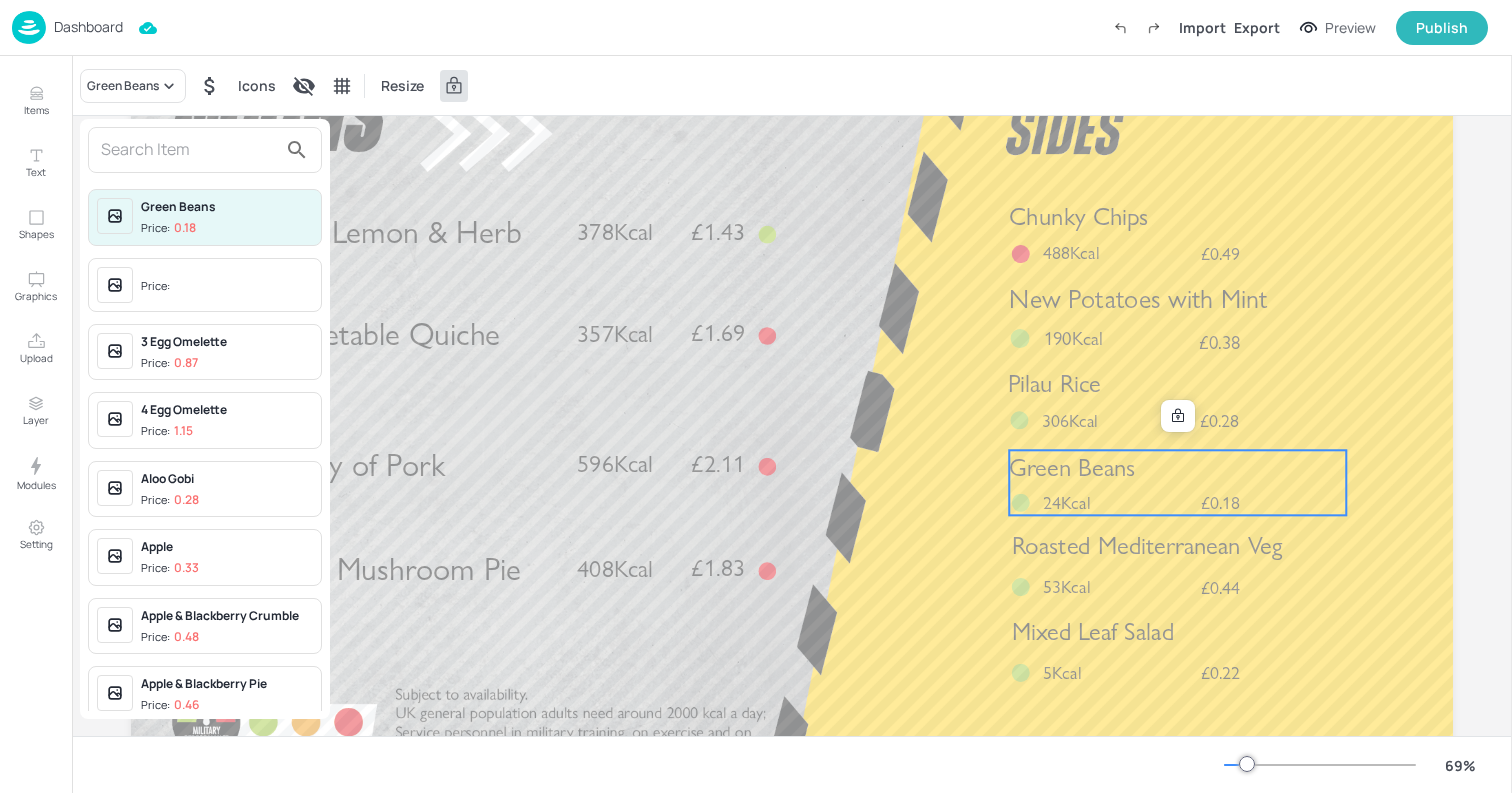 click at bounding box center (189, 150) 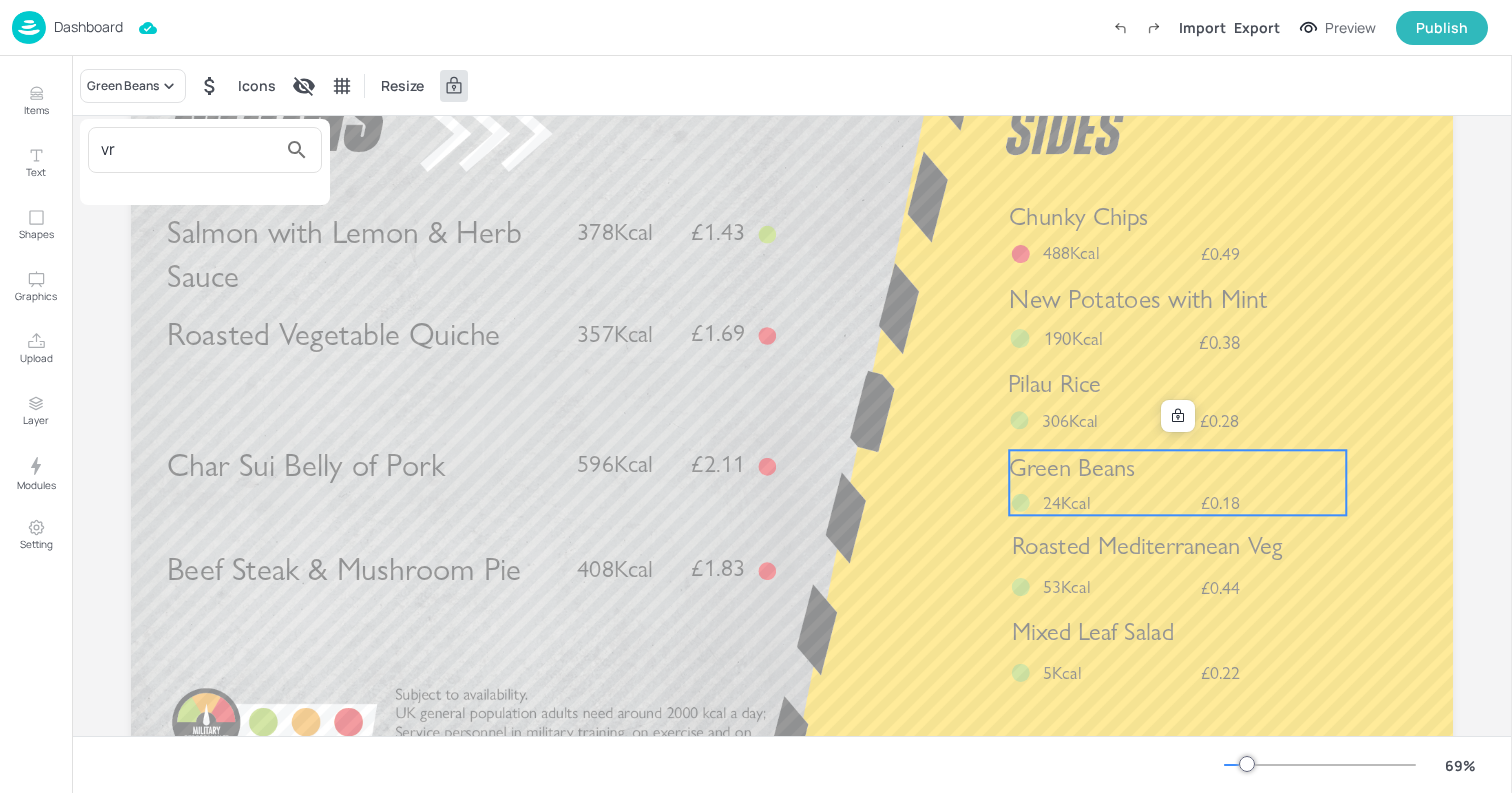 type on "v" 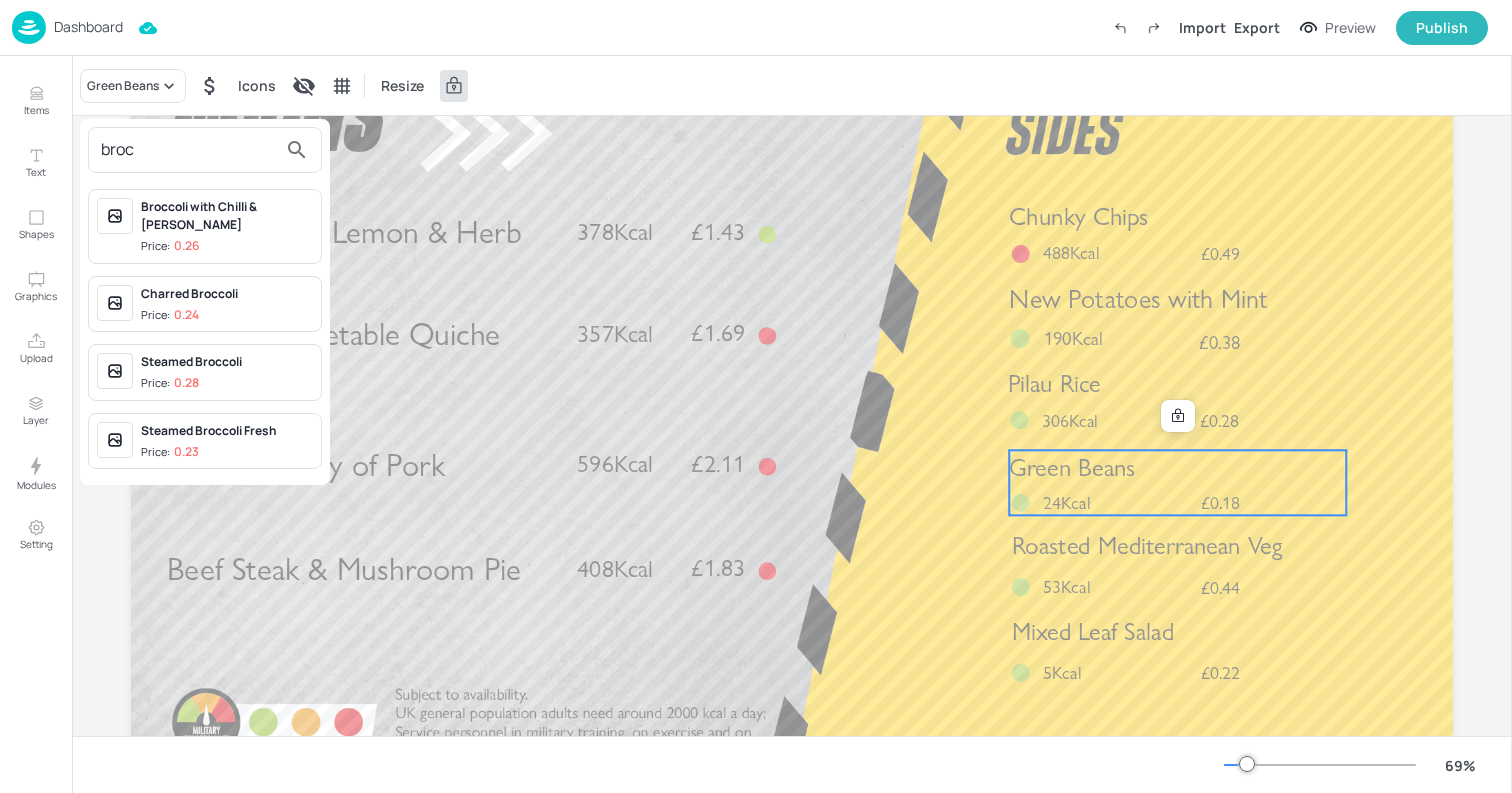 type on "broc" 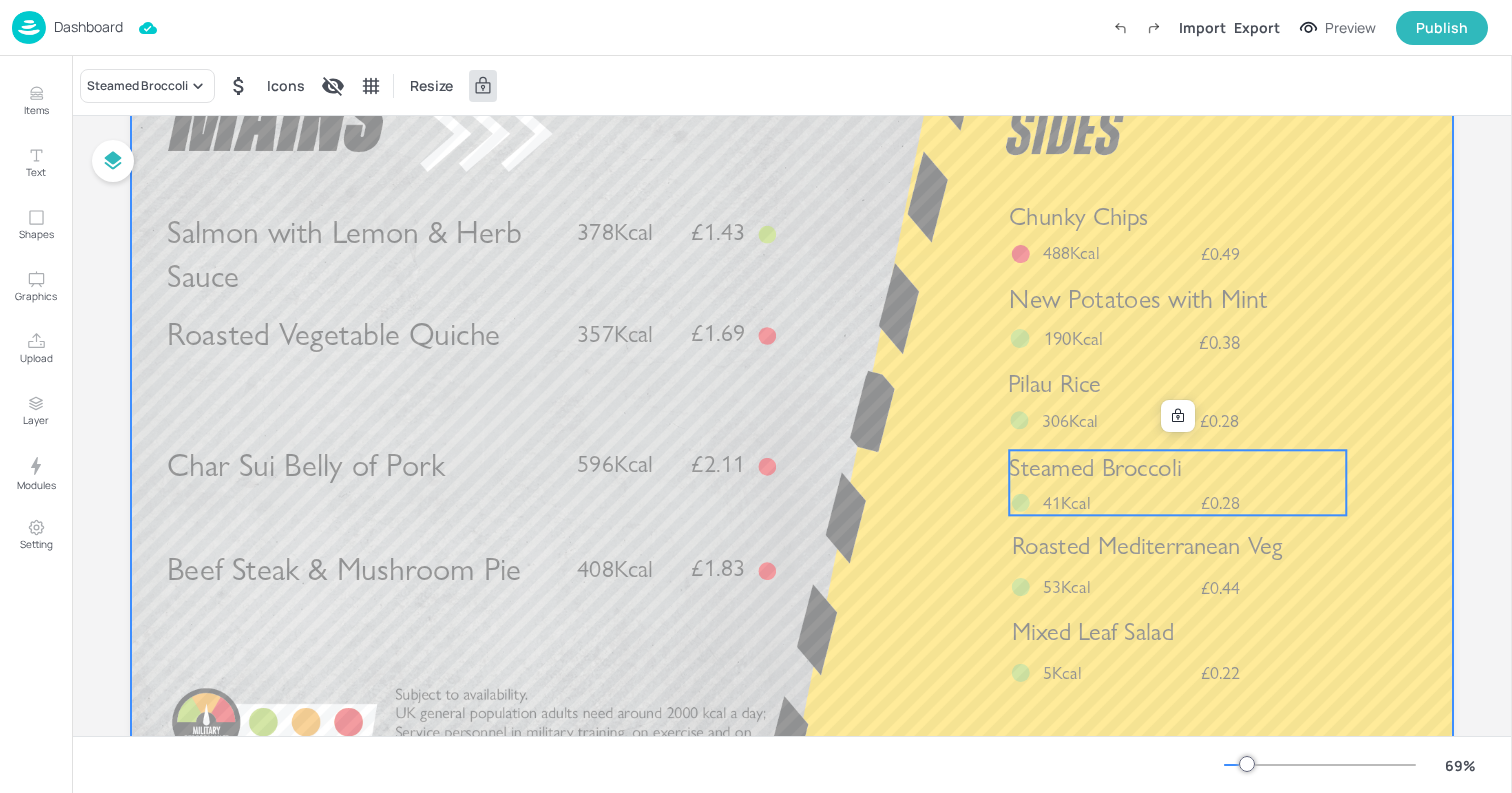 click at bounding box center (792, 414) 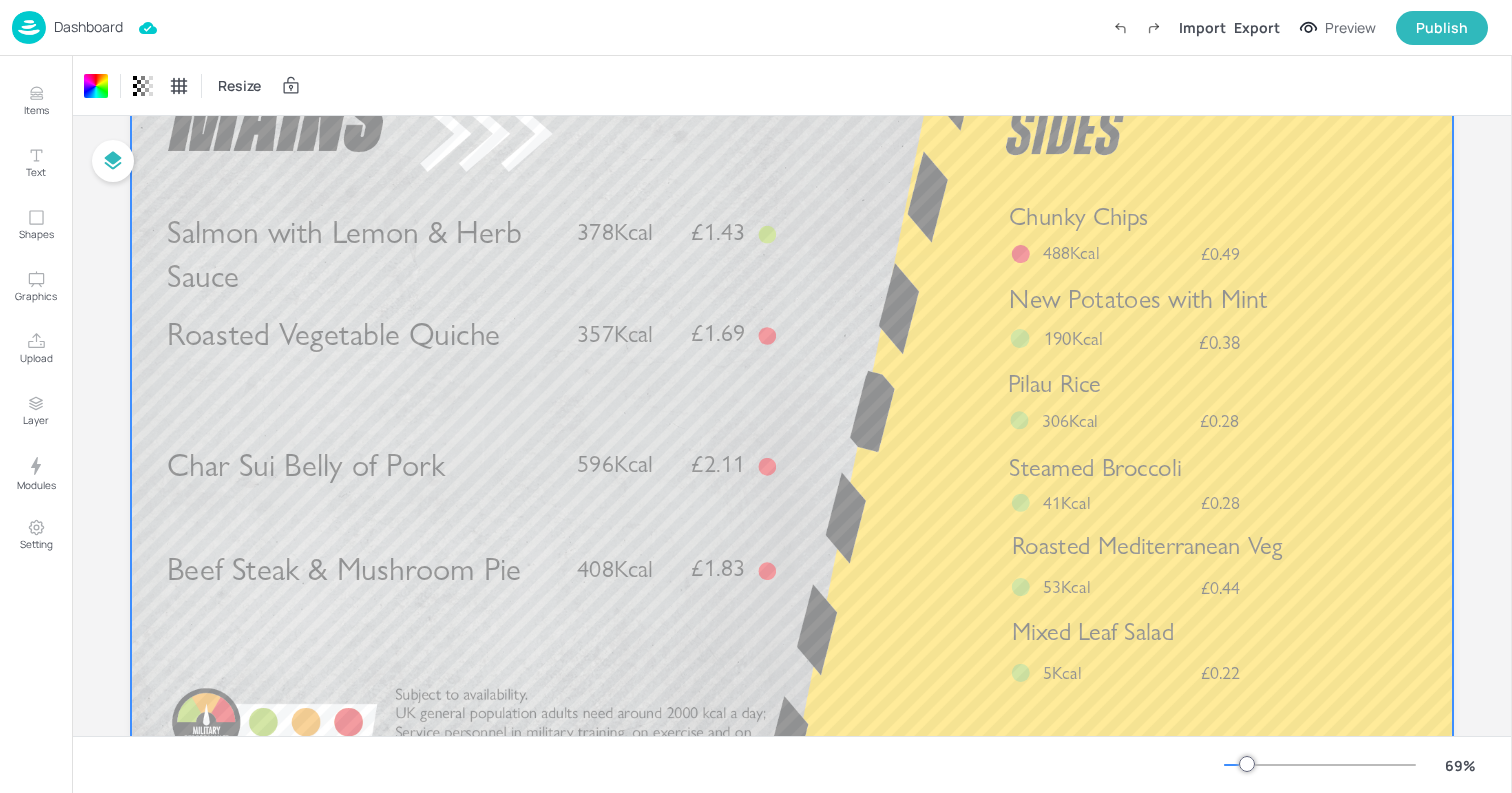 scroll, scrollTop: 0, scrollLeft: 0, axis: both 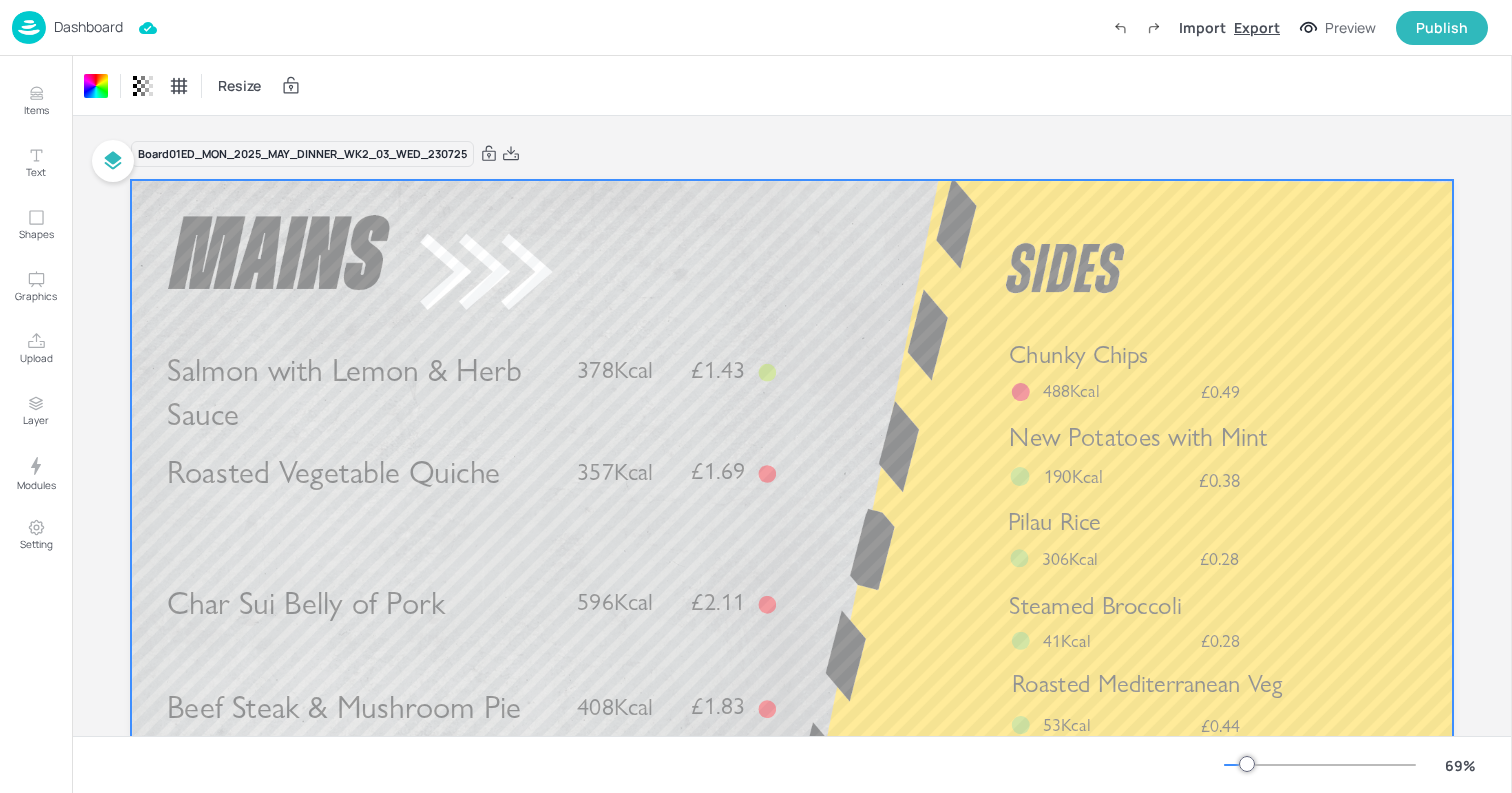 click on "Export" at bounding box center [1257, 27] 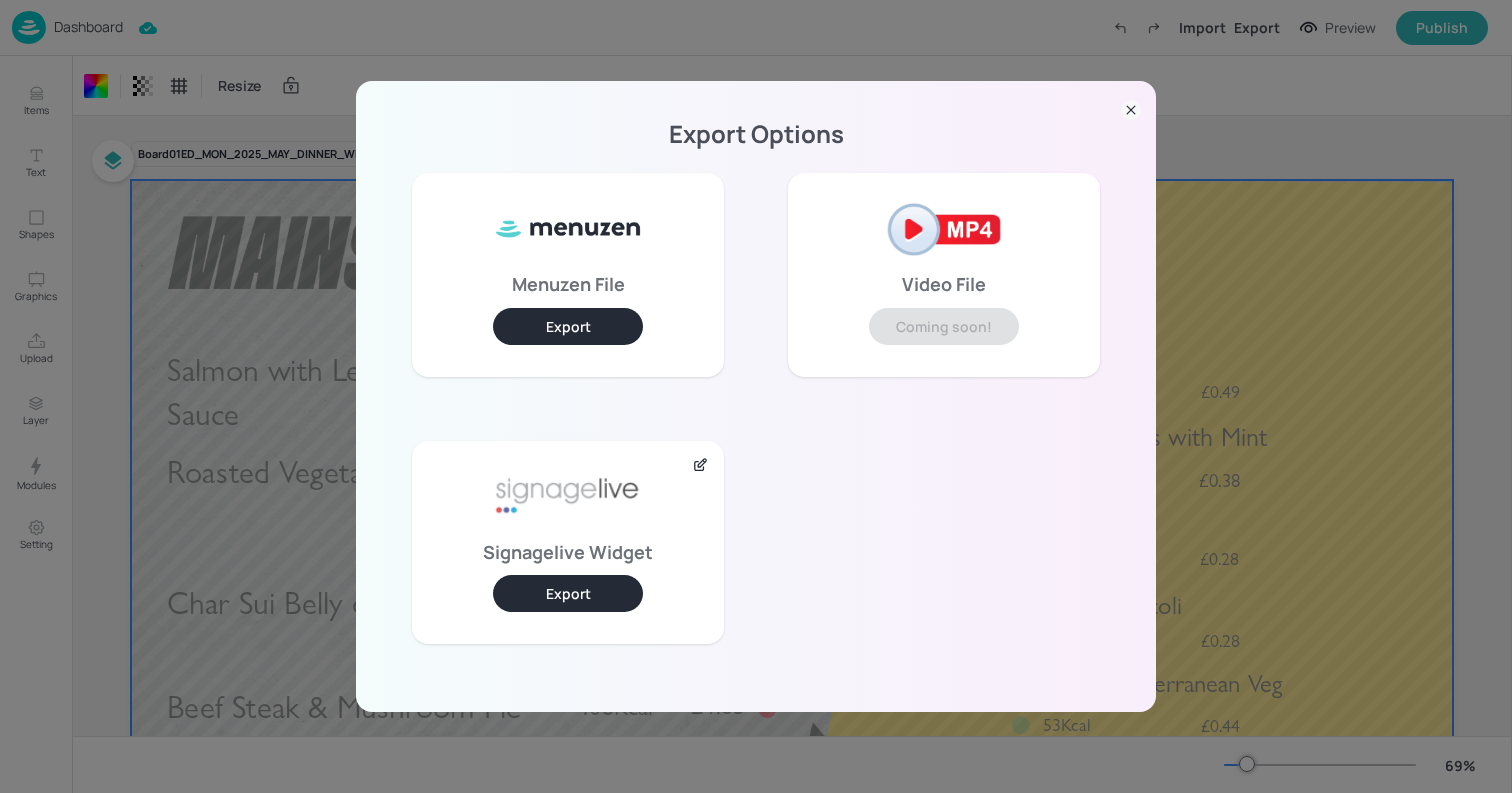 click on "Export" at bounding box center [568, 593] 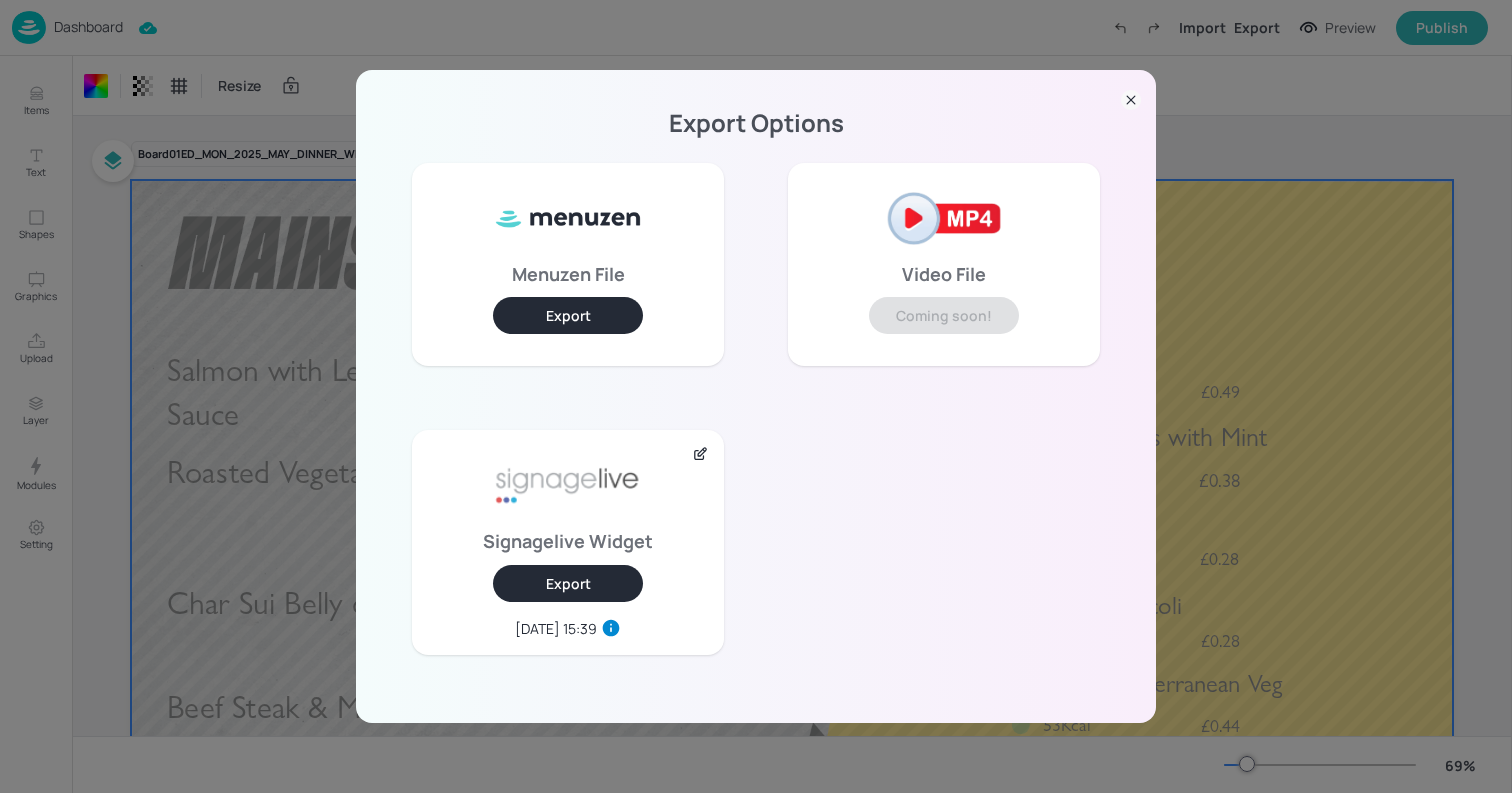 click 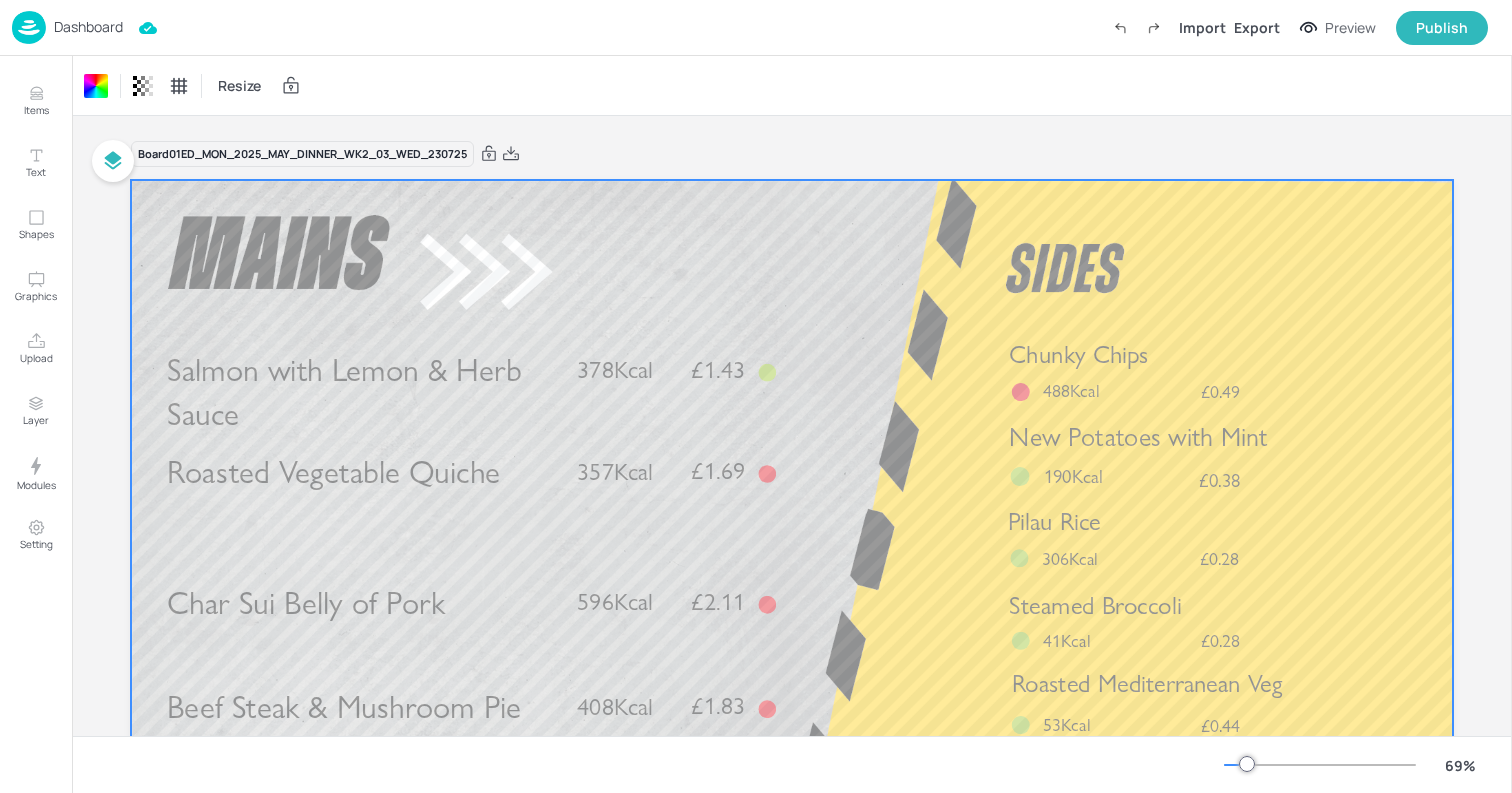 click on "Dashboard" at bounding box center (88, 27) 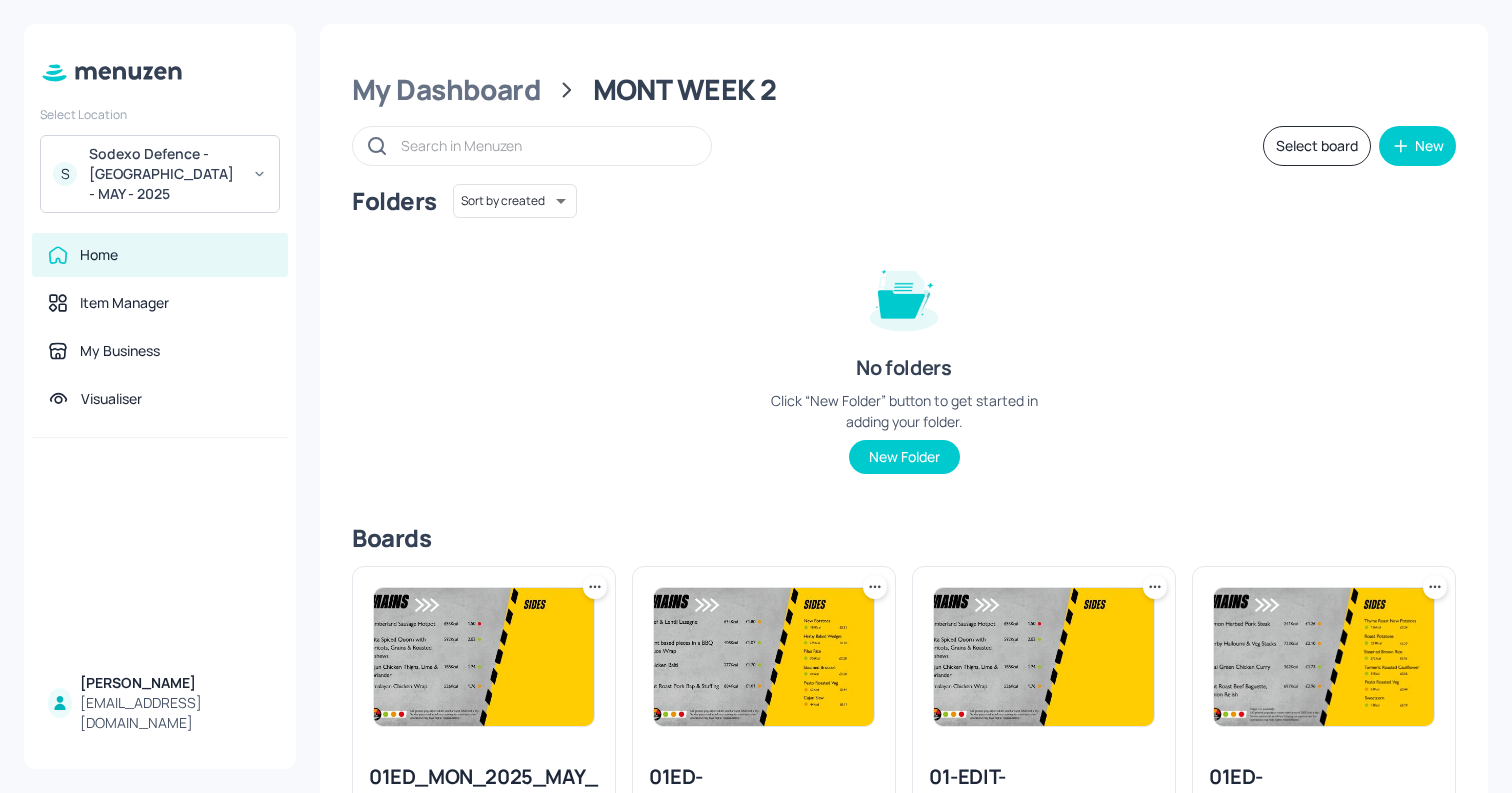 scroll, scrollTop: 1596, scrollLeft: 0, axis: vertical 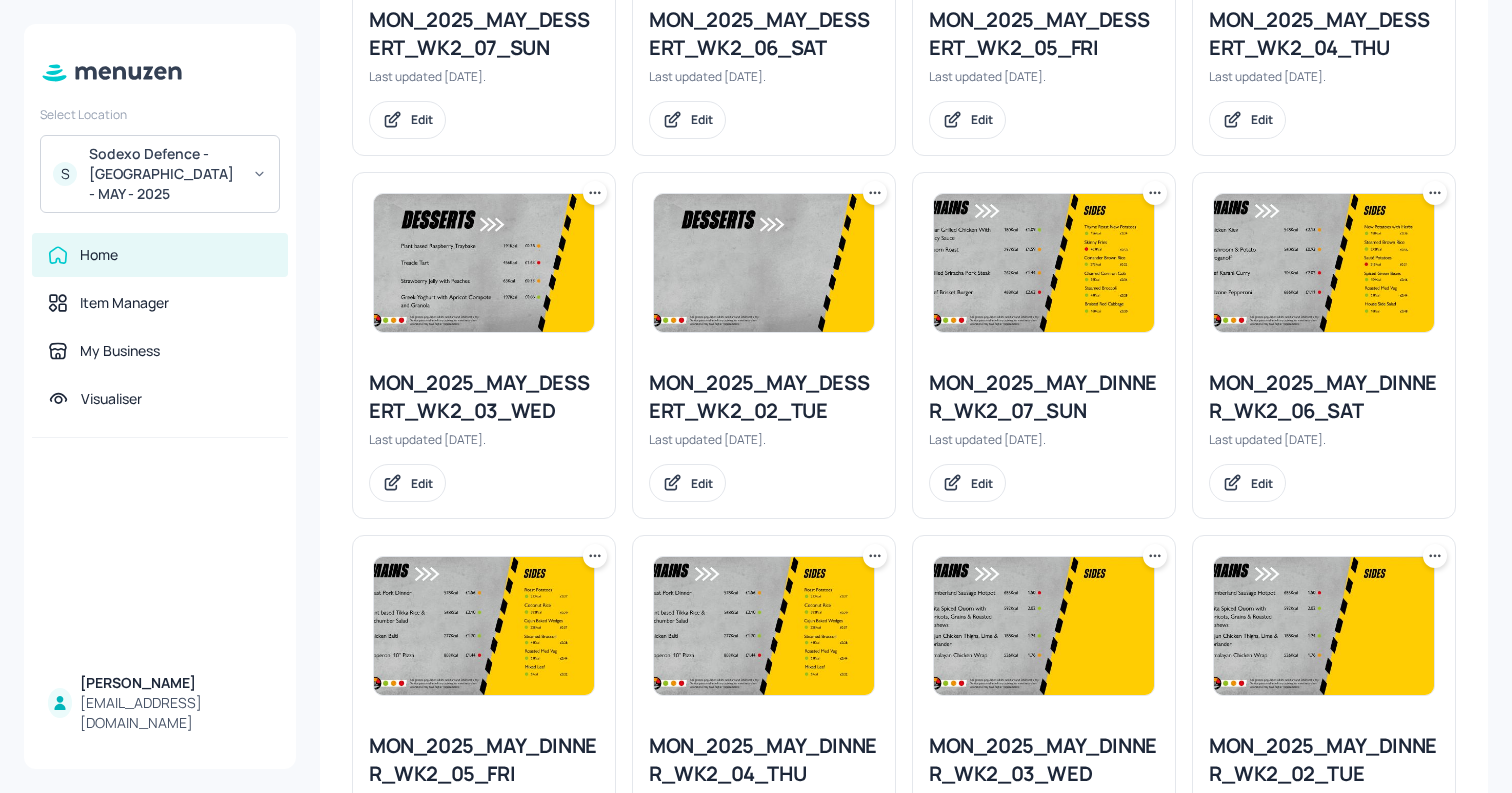 click 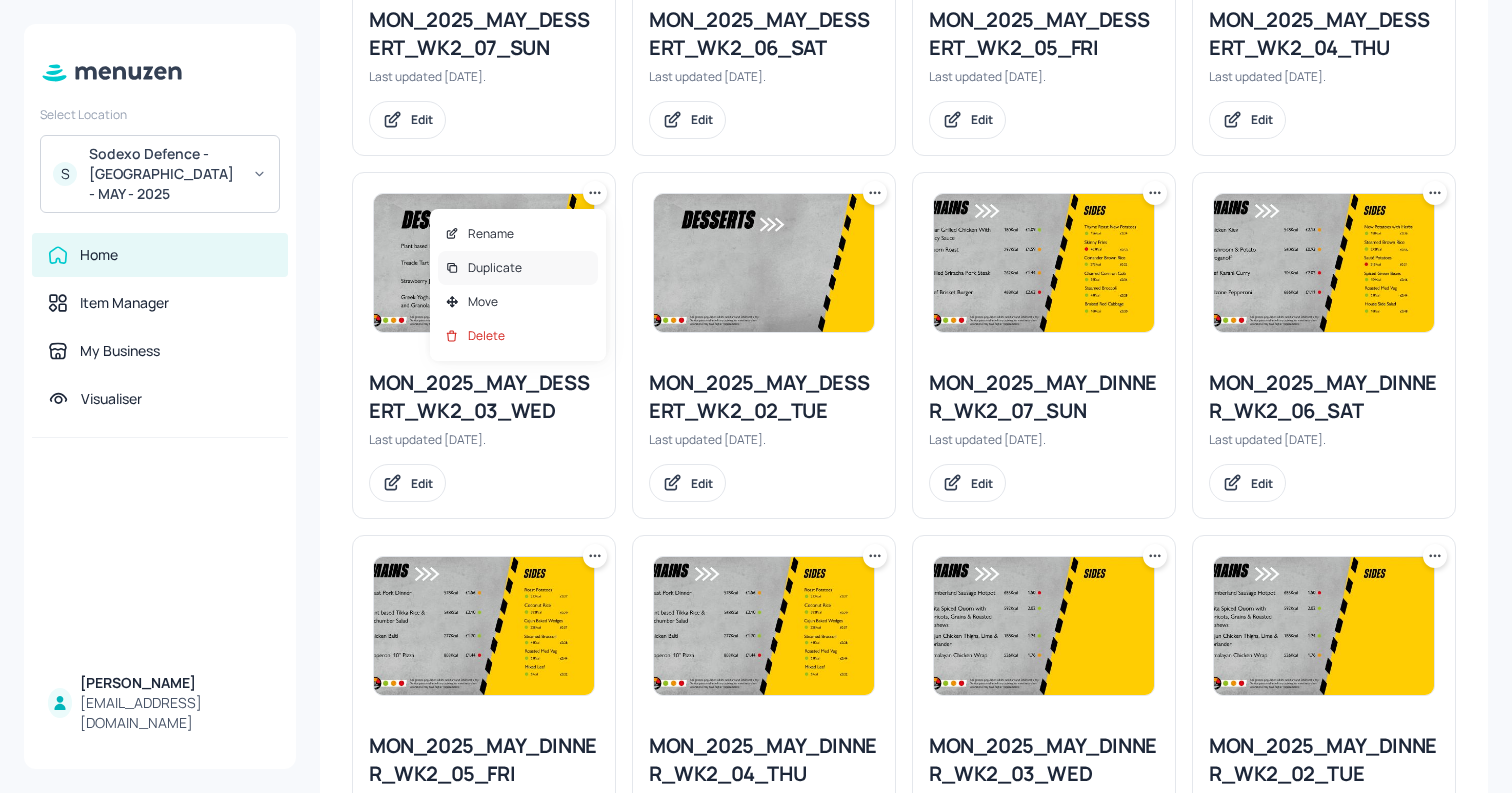 click on "Duplicate" at bounding box center (518, 268) 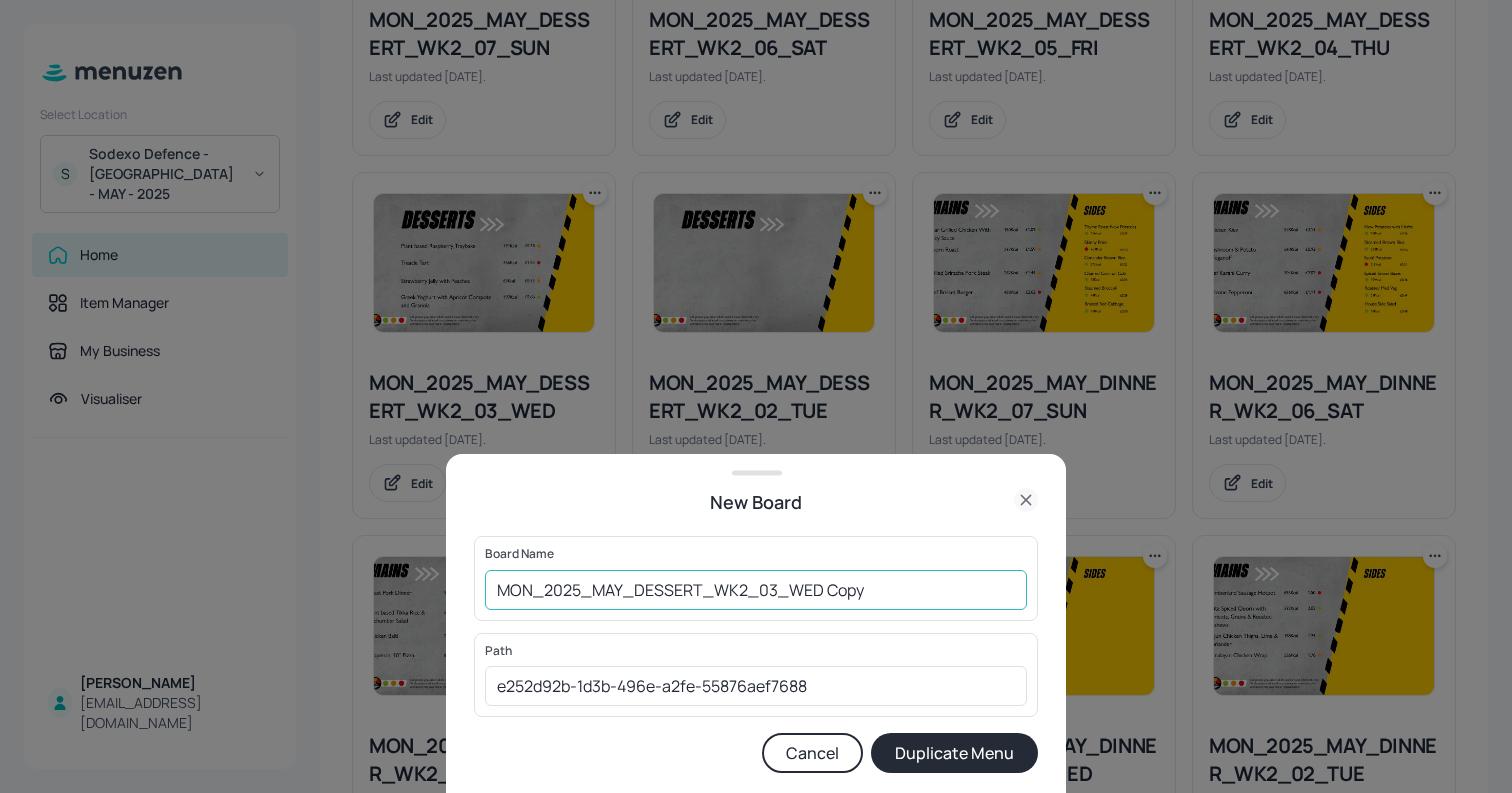 click on "MON_2025_MAY_DESSERT_WK2_03_WED Copy" at bounding box center [756, 590] 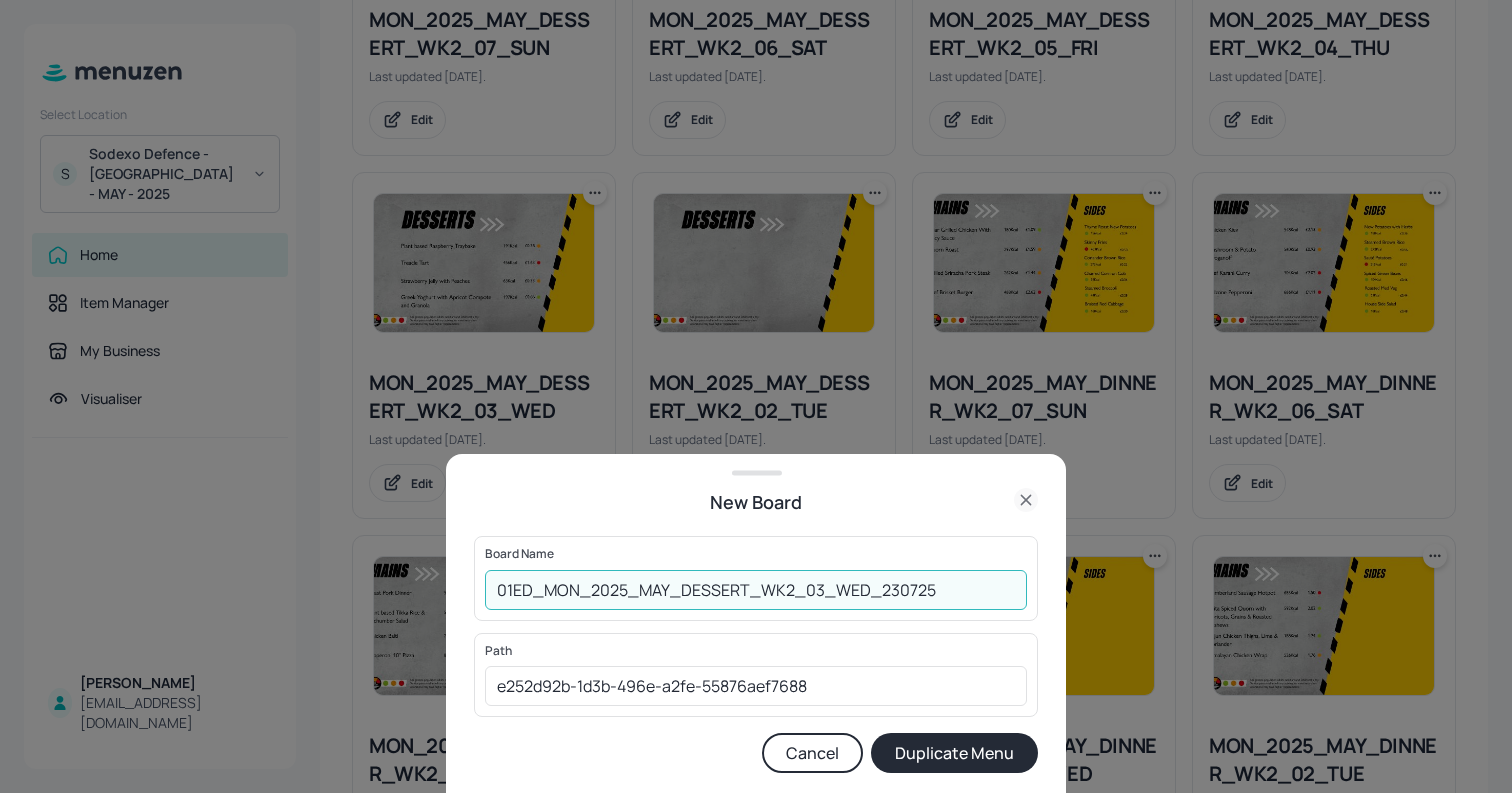 type on "01ED_MON_2025_MAY_DESSERT_WK2_03_WED_230725" 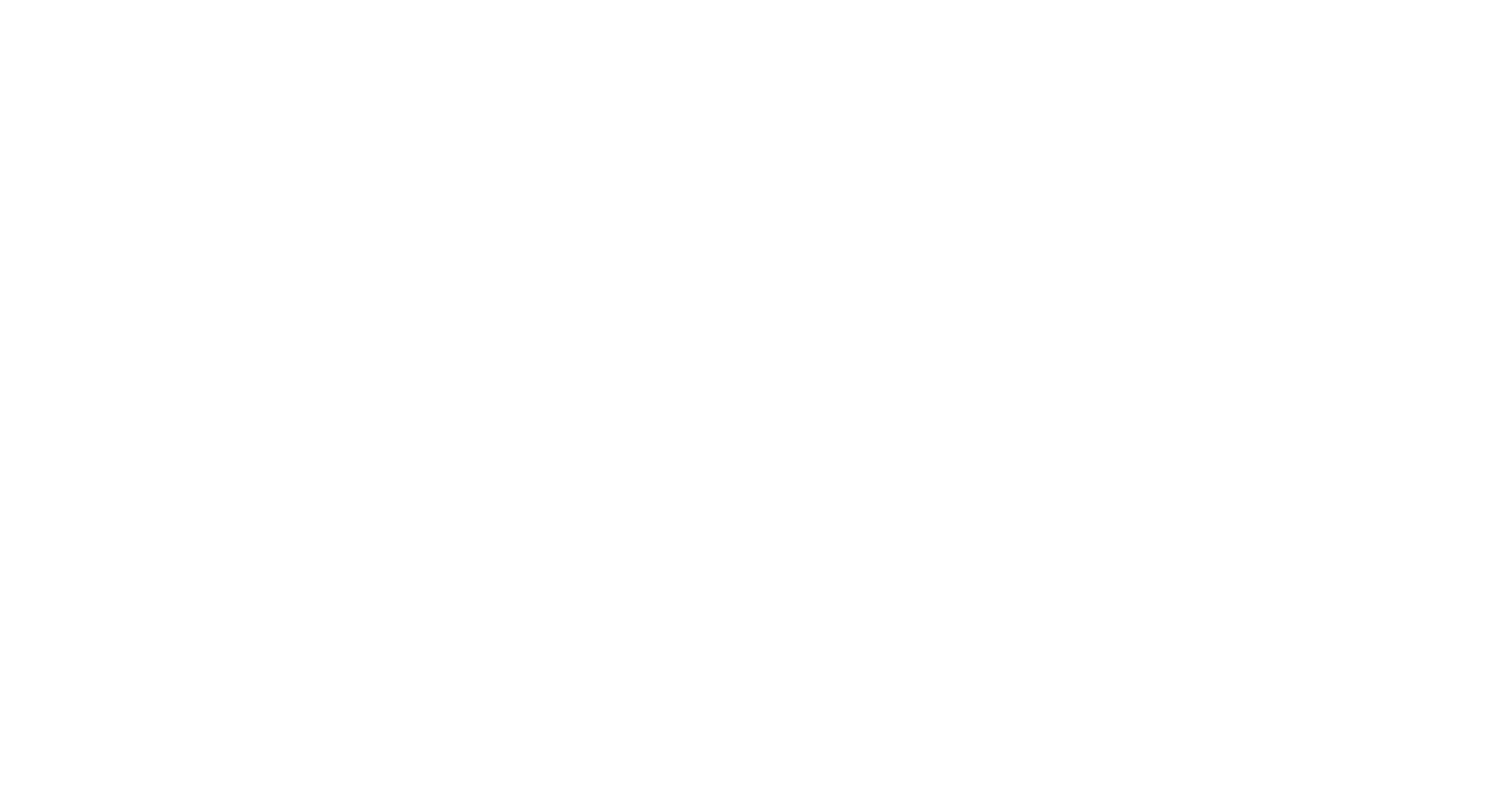 scroll, scrollTop: 0, scrollLeft: 0, axis: both 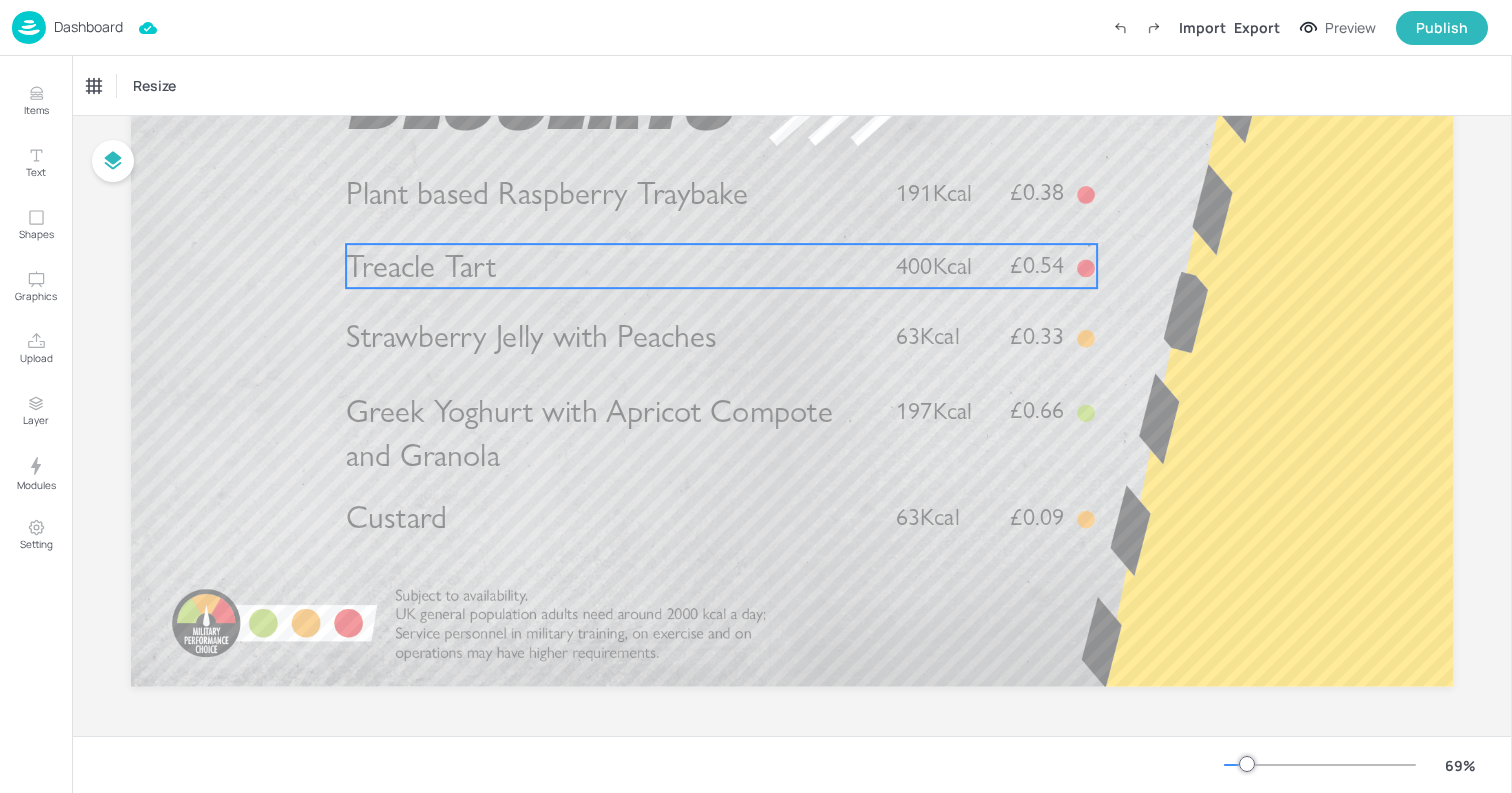 click on "Treacle Tart" at bounding box center (608, 266) 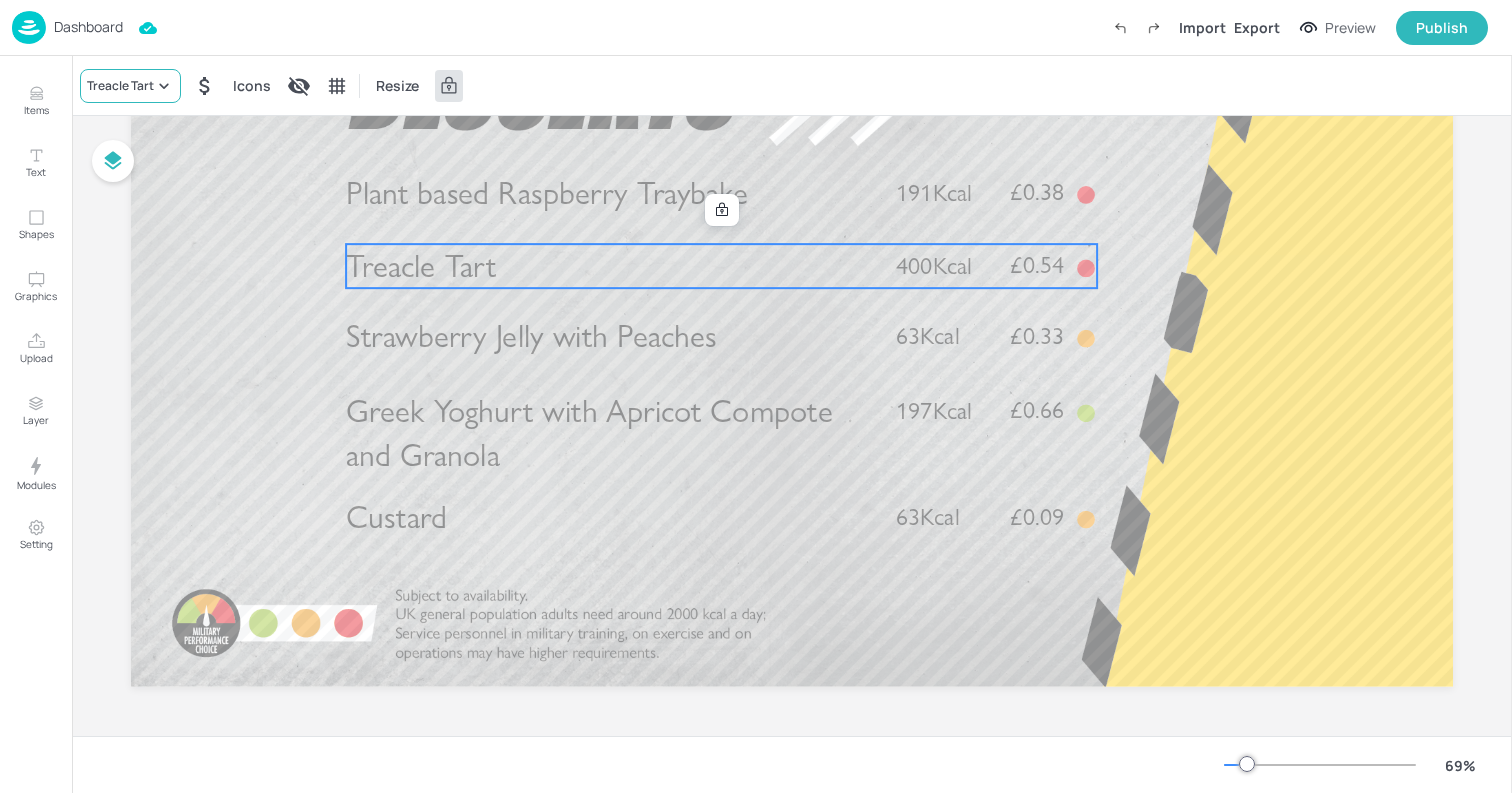 click 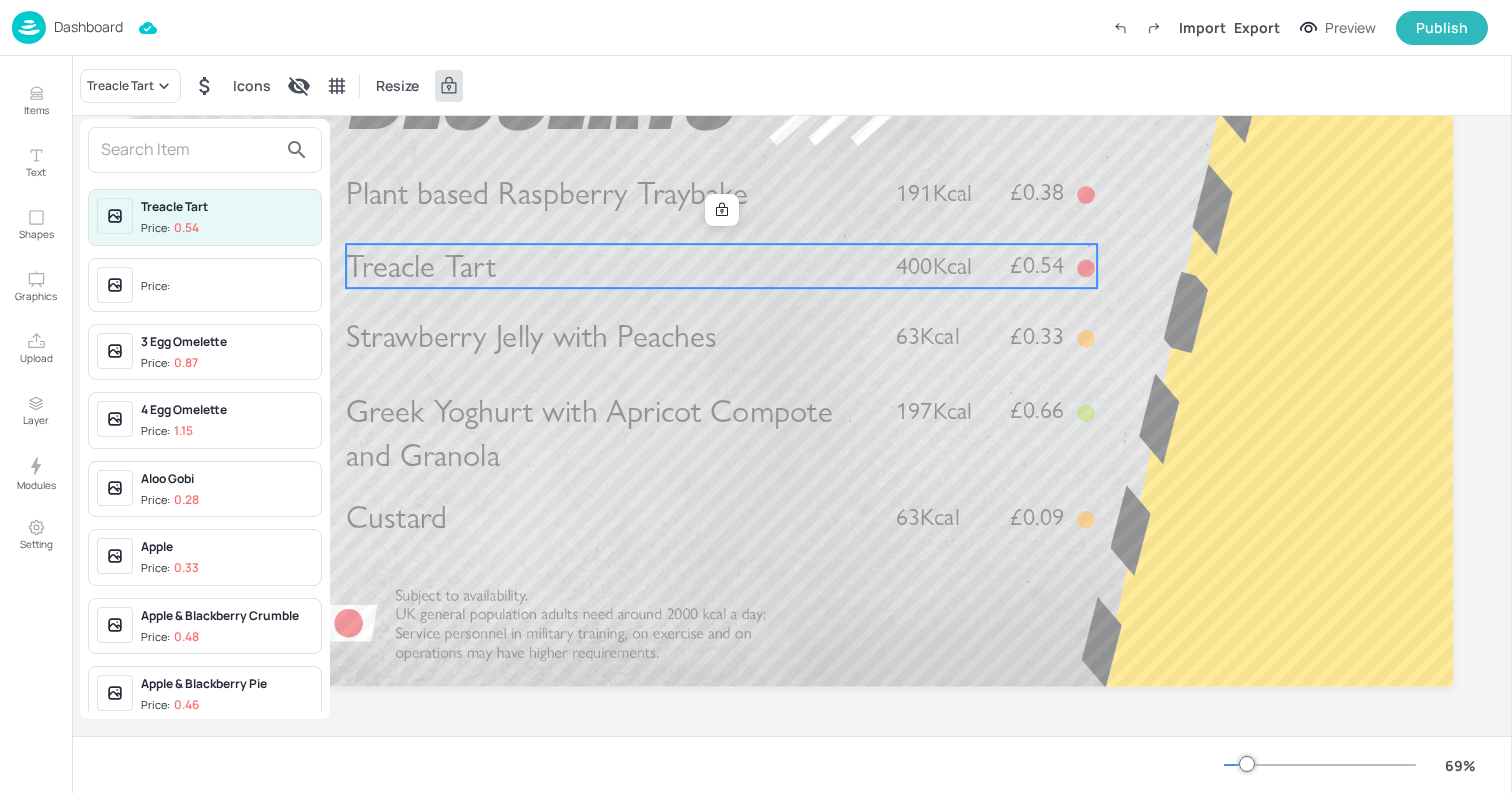 click at bounding box center [189, 150] 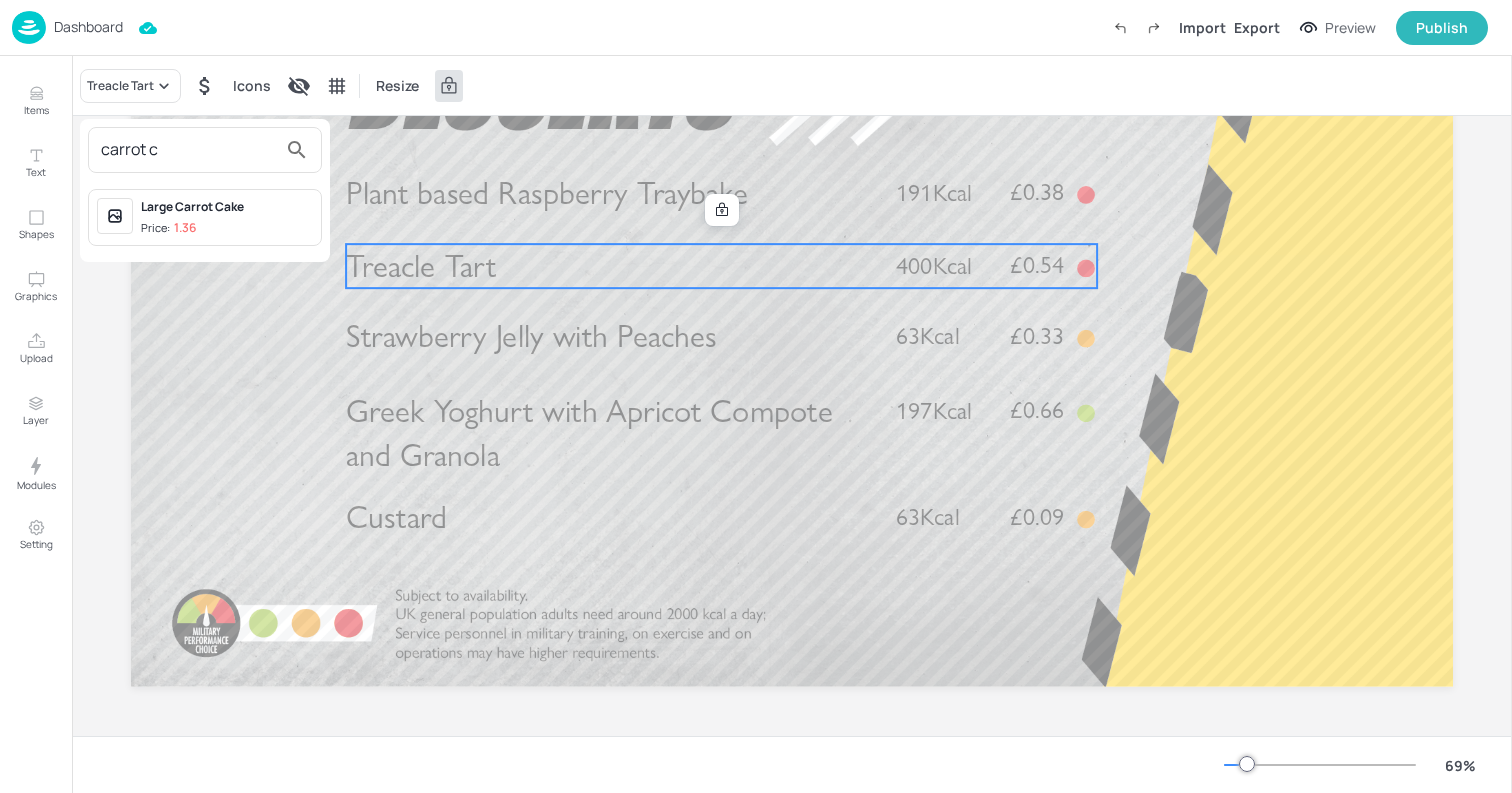 type on "carrot c" 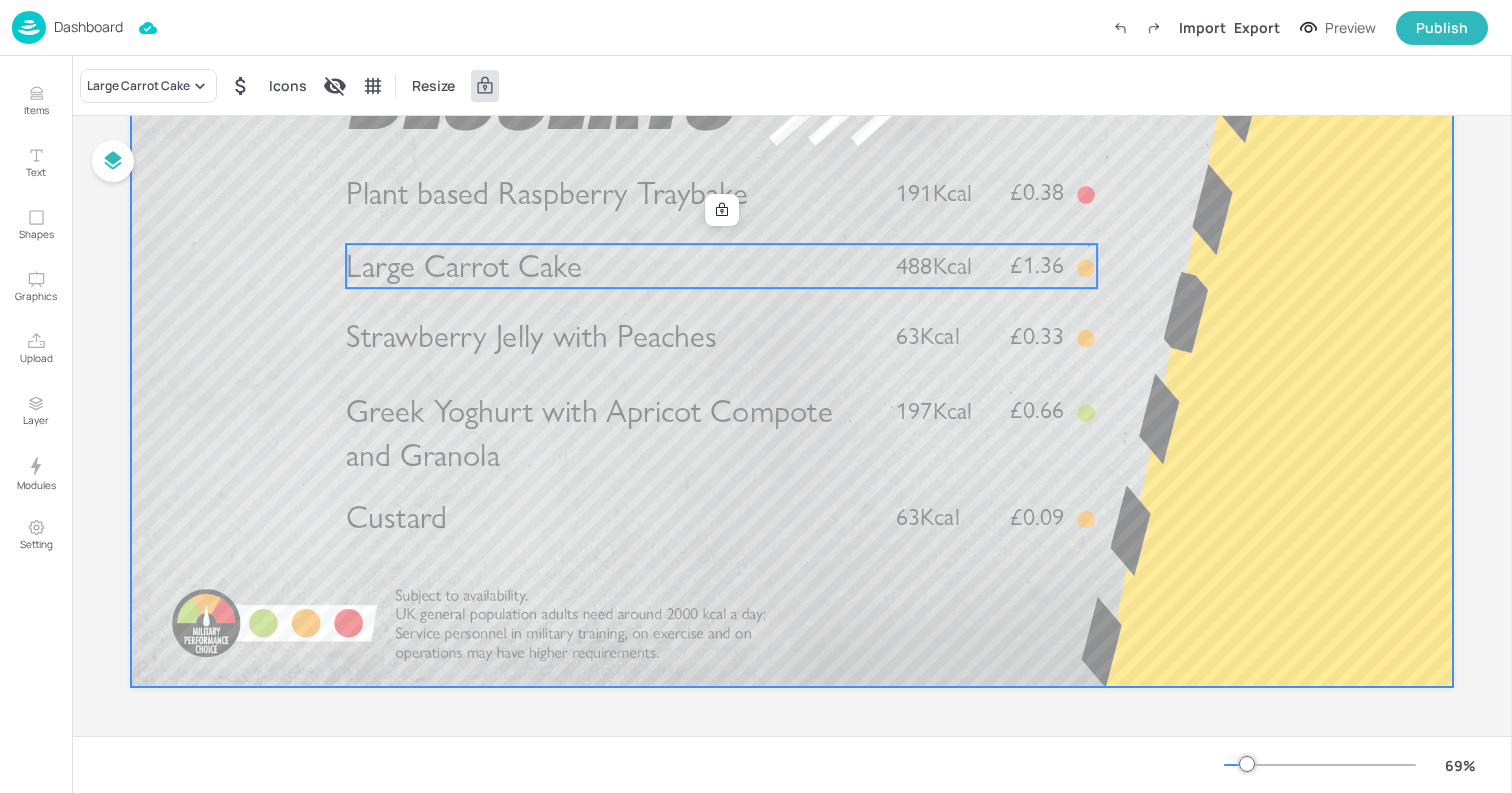 click at bounding box center (792, 315) 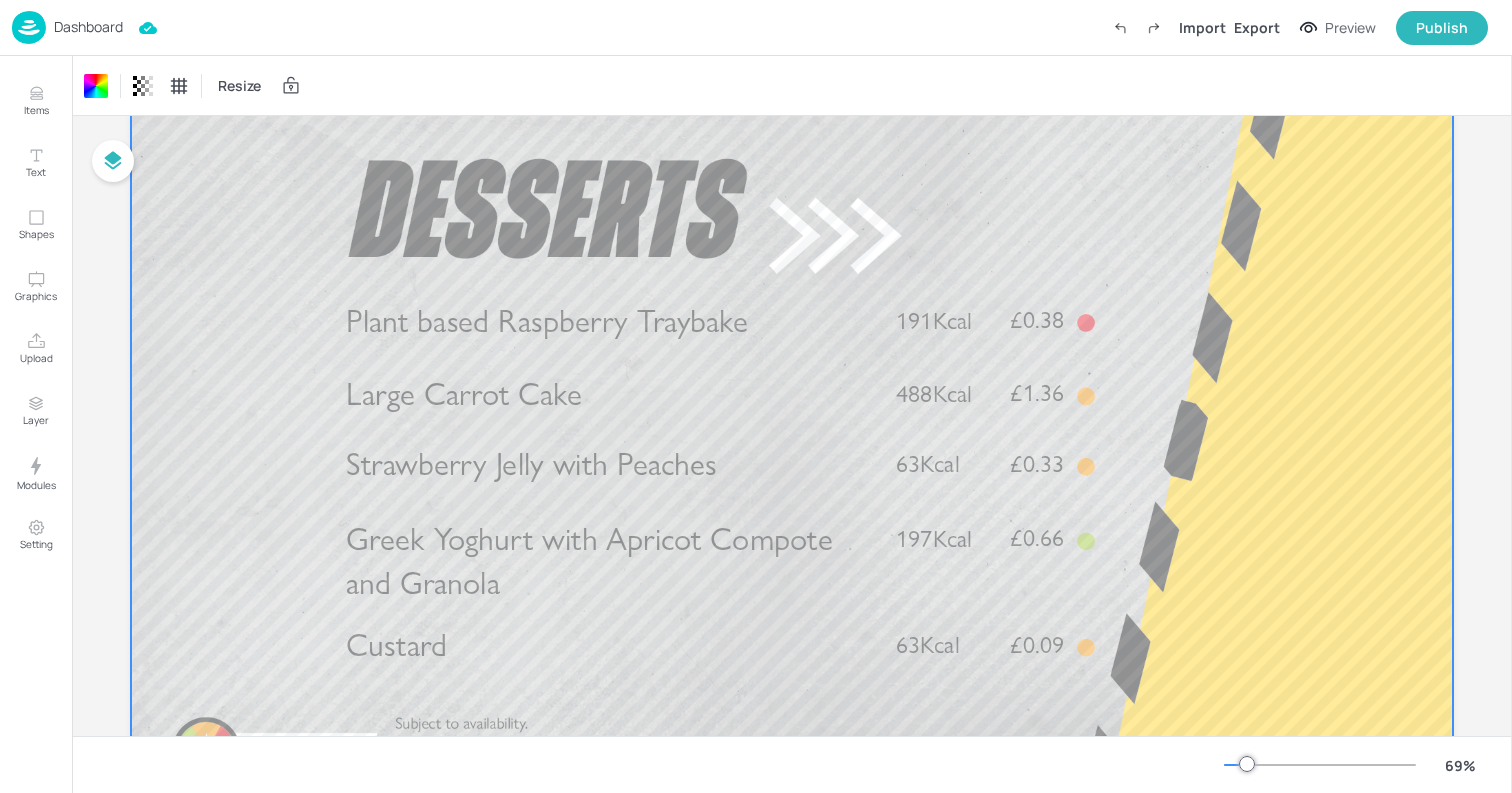 scroll, scrollTop: 0, scrollLeft: 0, axis: both 